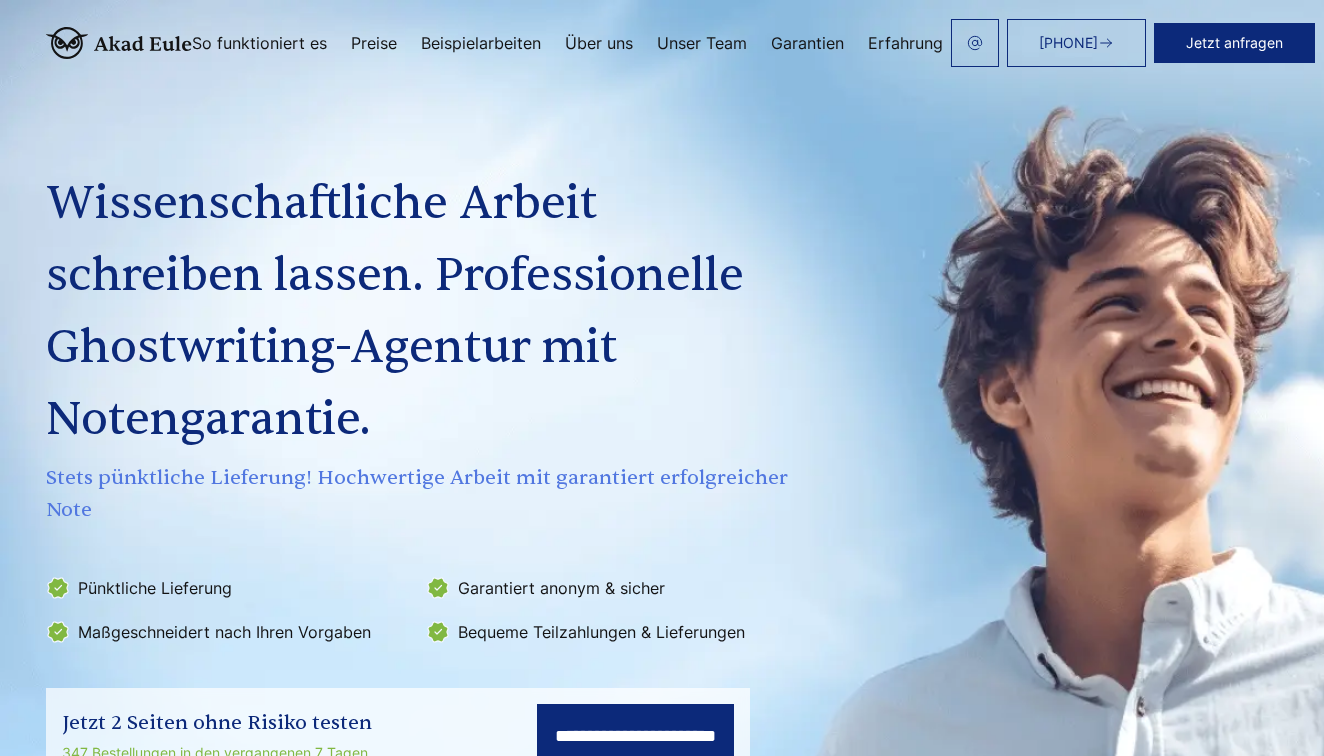 scroll, scrollTop: 0, scrollLeft: 0, axis: both 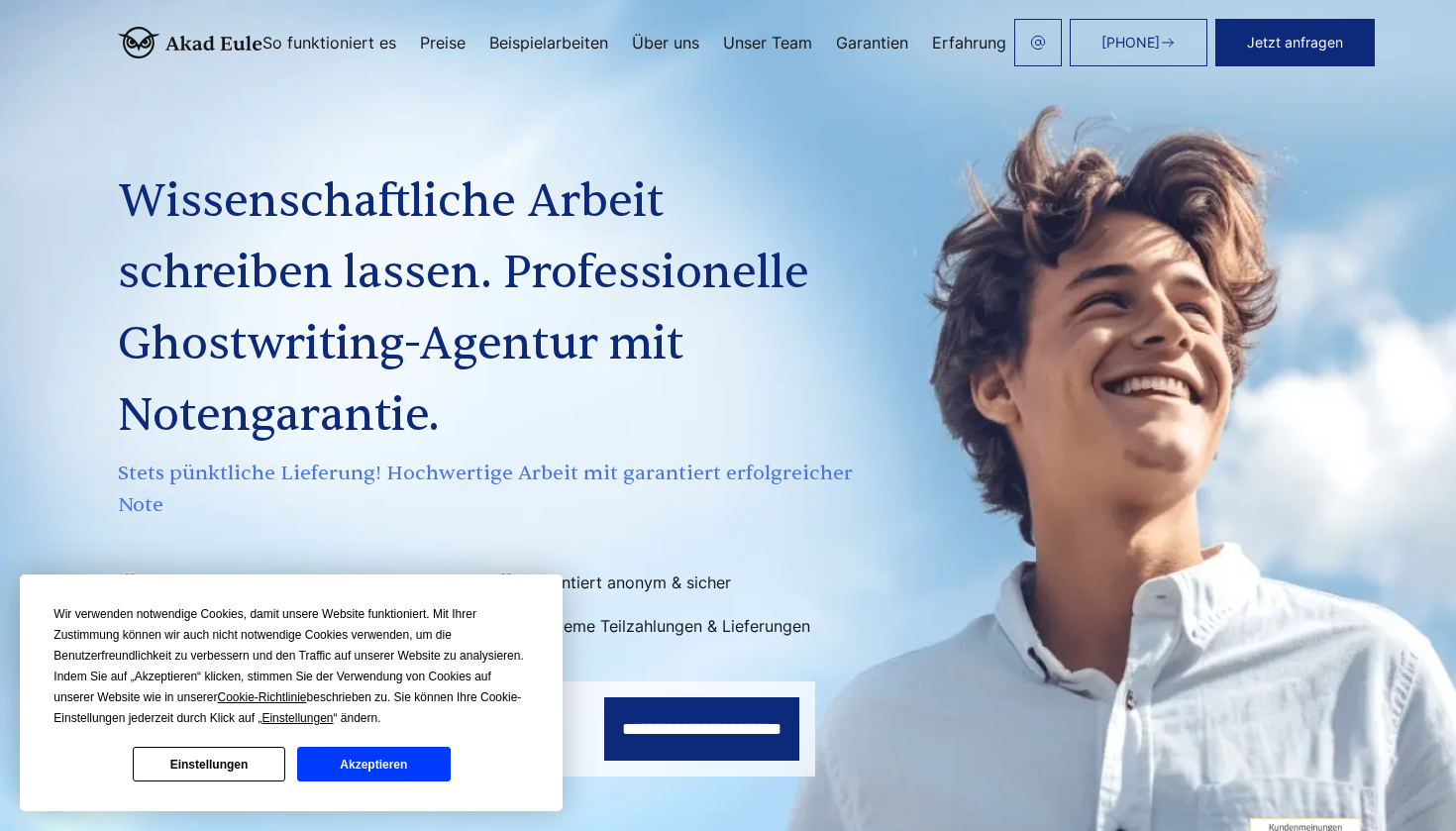 click on "Akzeptieren" at bounding box center [373, 764] 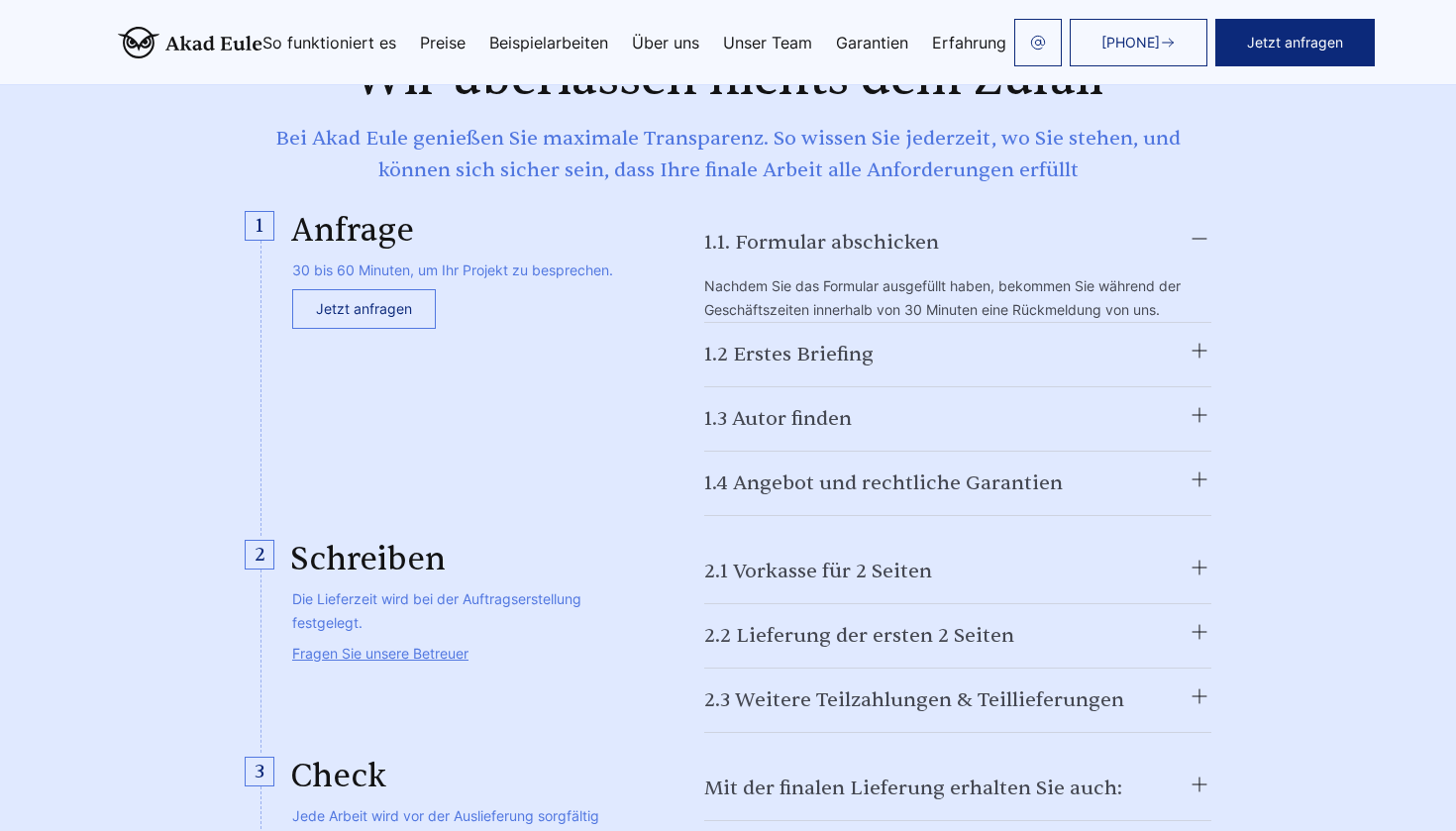 scroll, scrollTop: 4180, scrollLeft: 0, axis: vertical 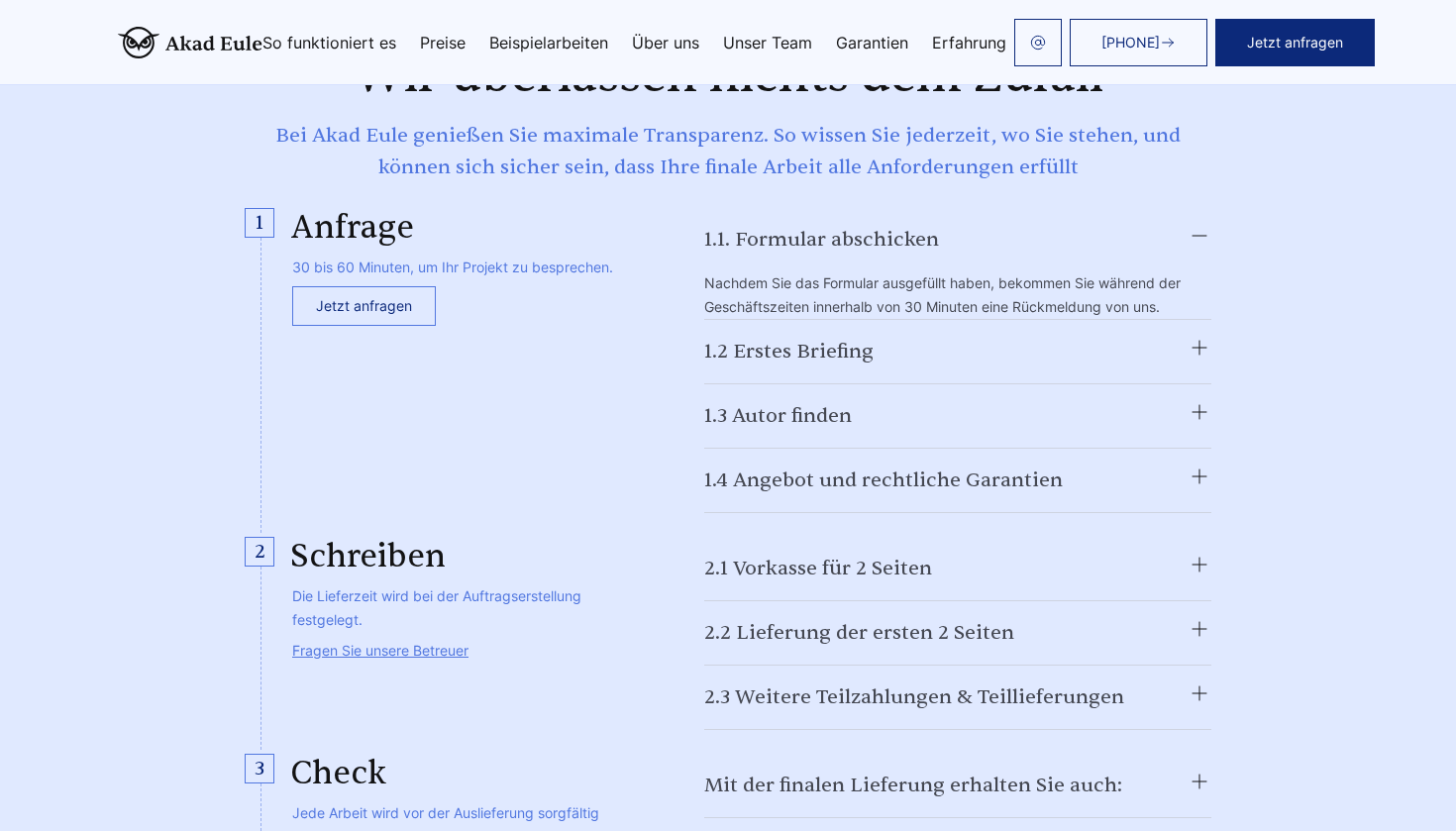 click on "1.2 Erstes Briefing" at bounding box center [958, 240] 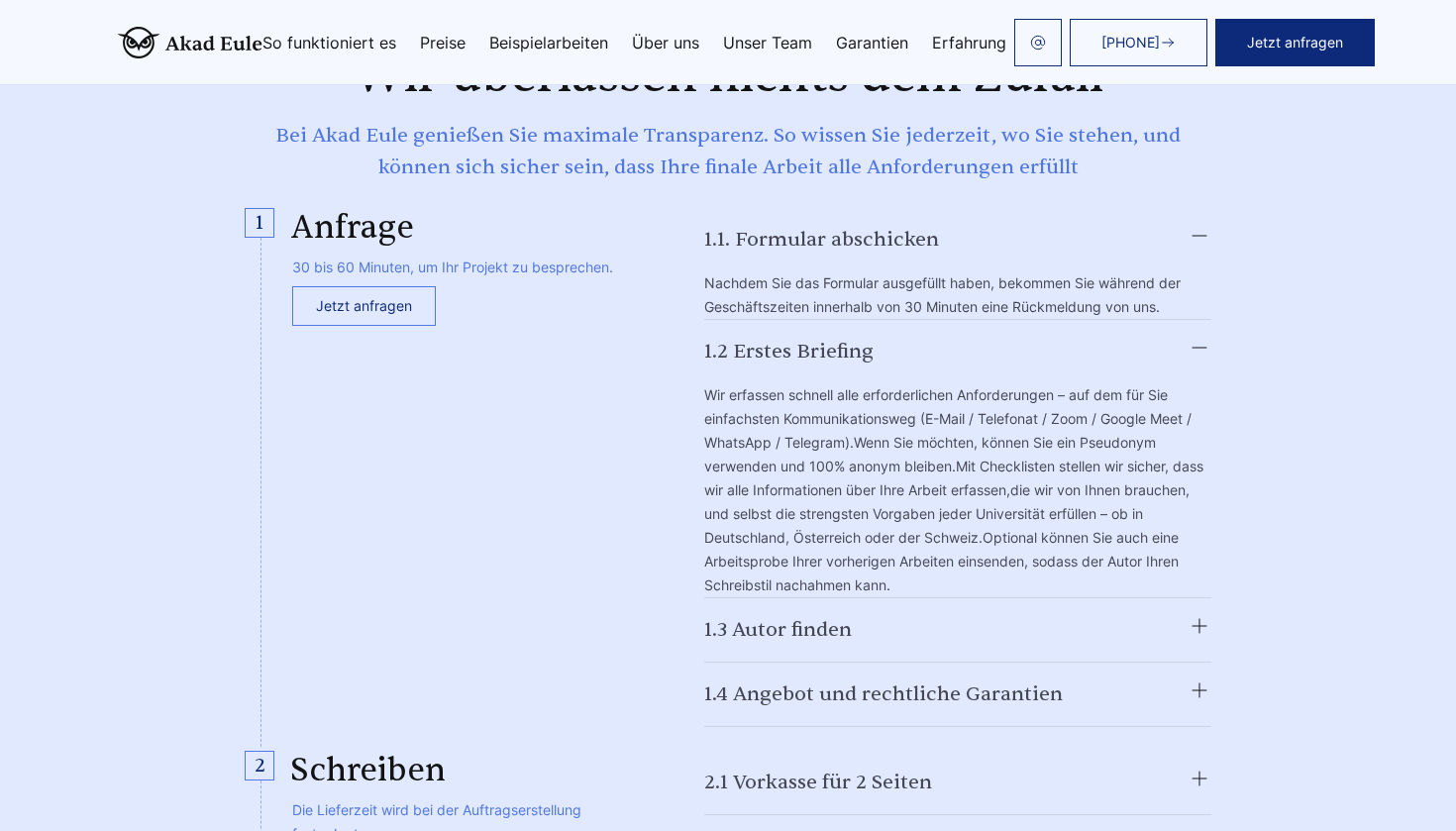 click on "1.2 Erstes Briefing" at bounding box center [958, 240] 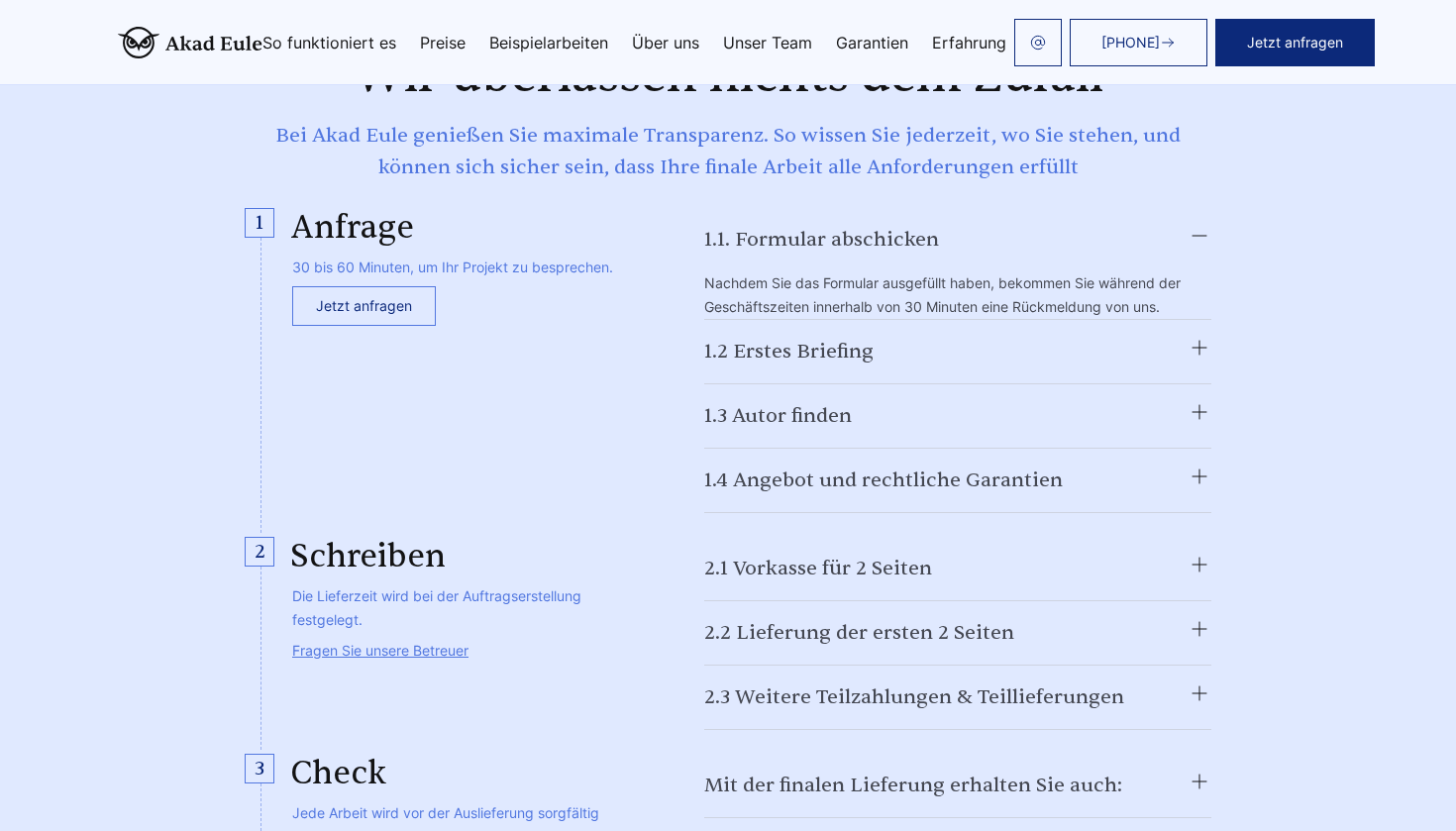 click on "1.3 Autor finden" at bounding box center [958, 240] 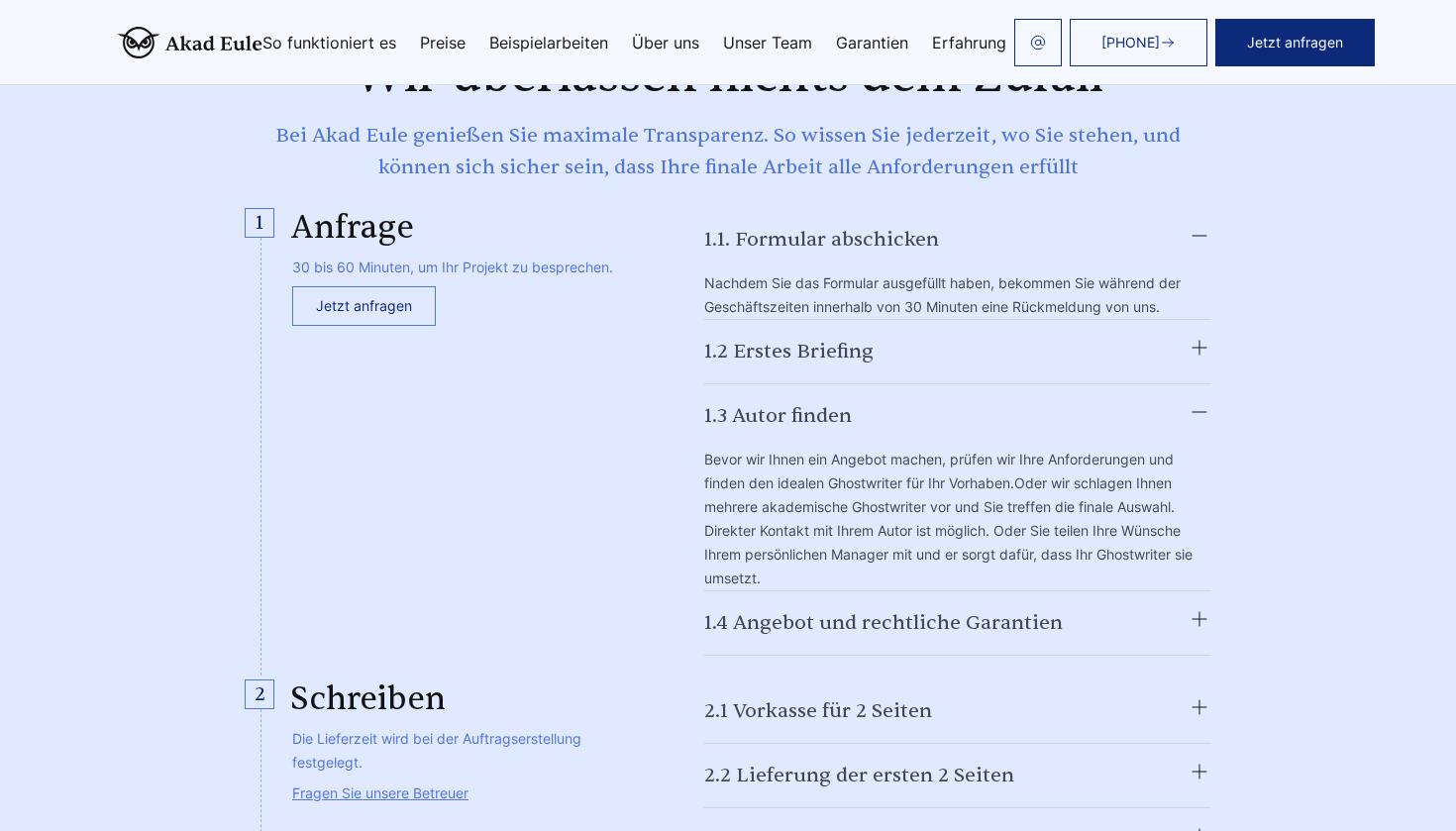 click on "1.3 Autor finden" at bounding box center (958, 240) 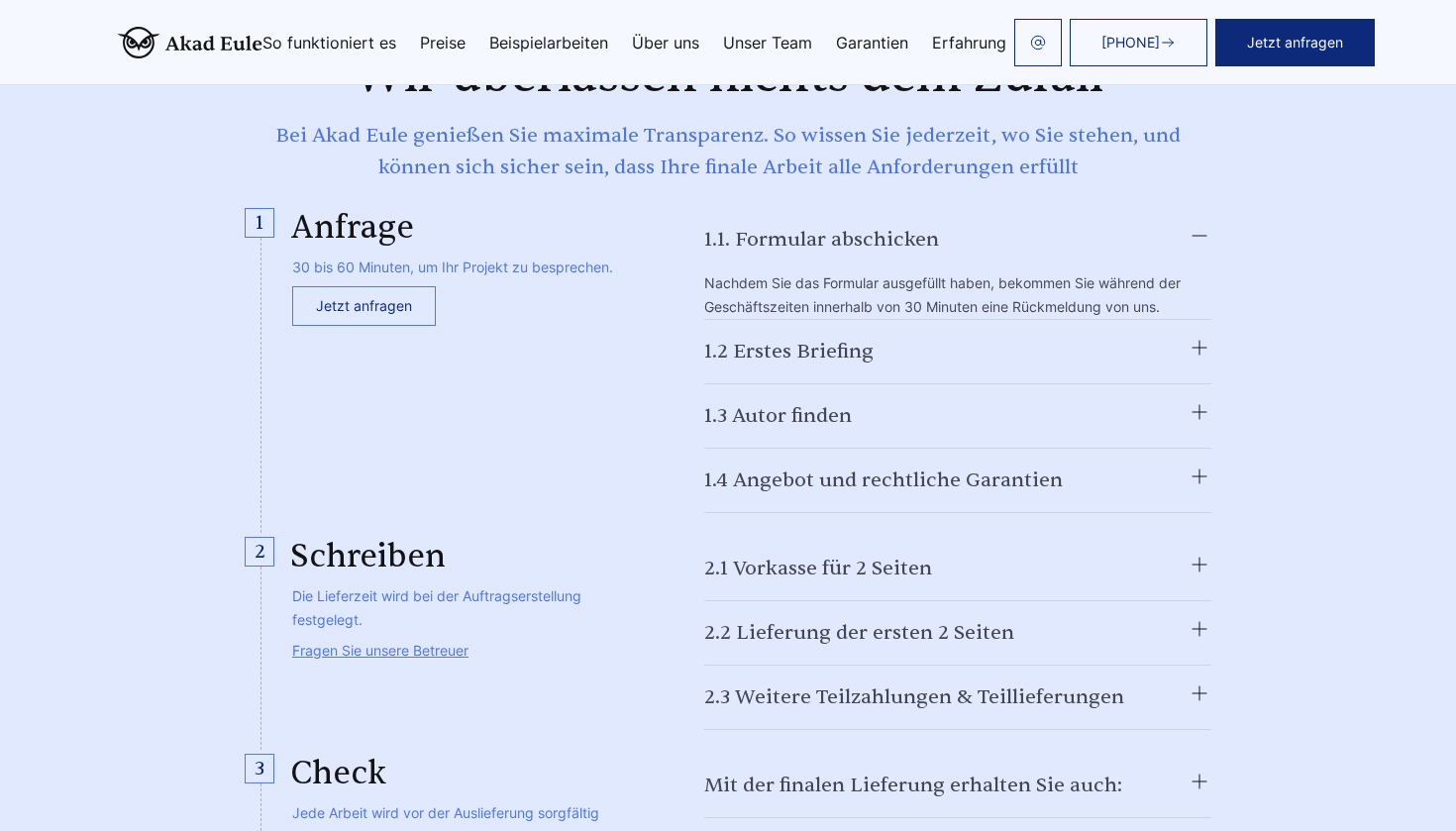click on "1.4 Angebot und rechtliche Garantien" at bounding box center [958, 240] 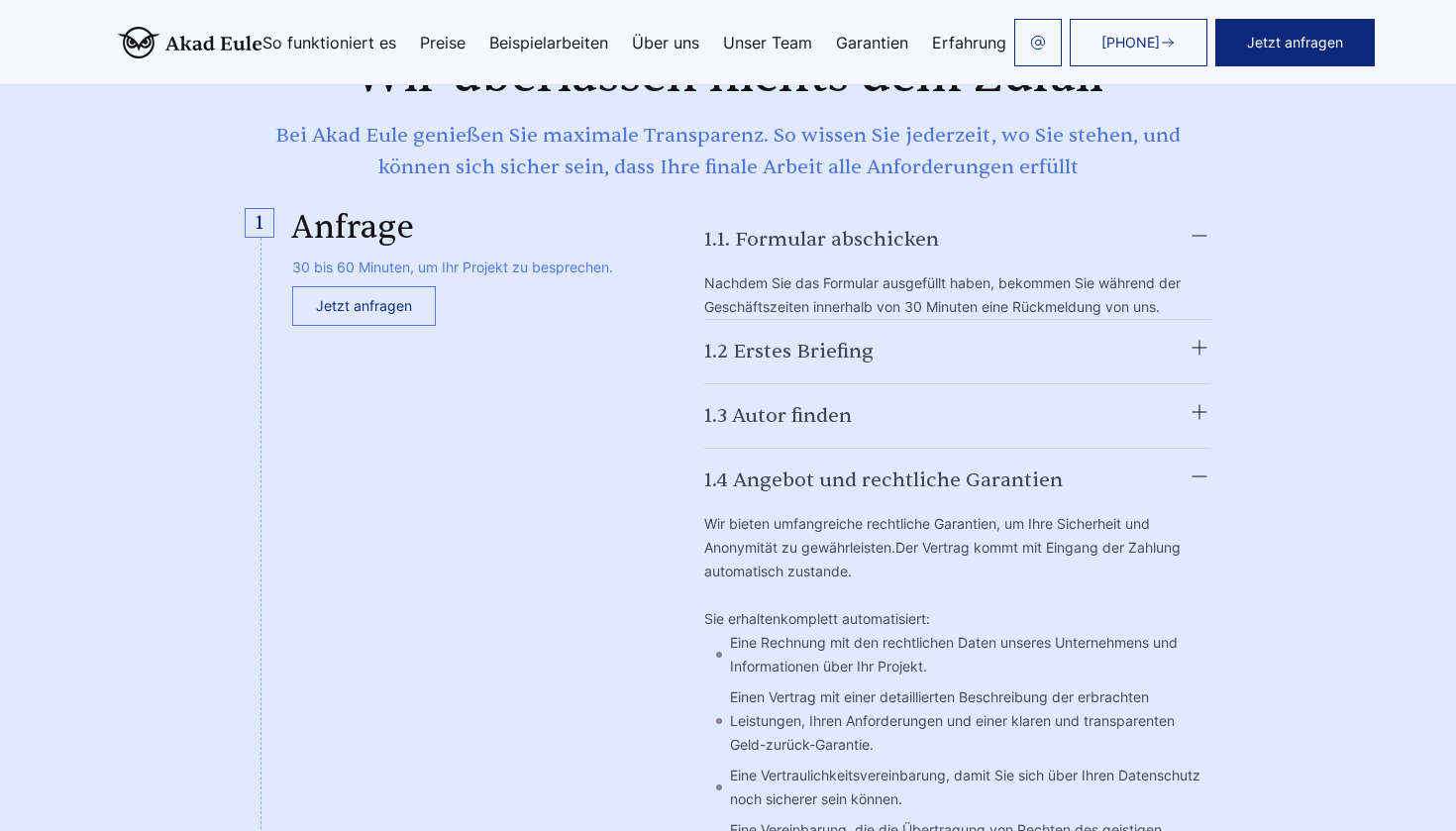 click on "1.4 Angebot und rechtliche Garantien" at bounding box center [958, 240] 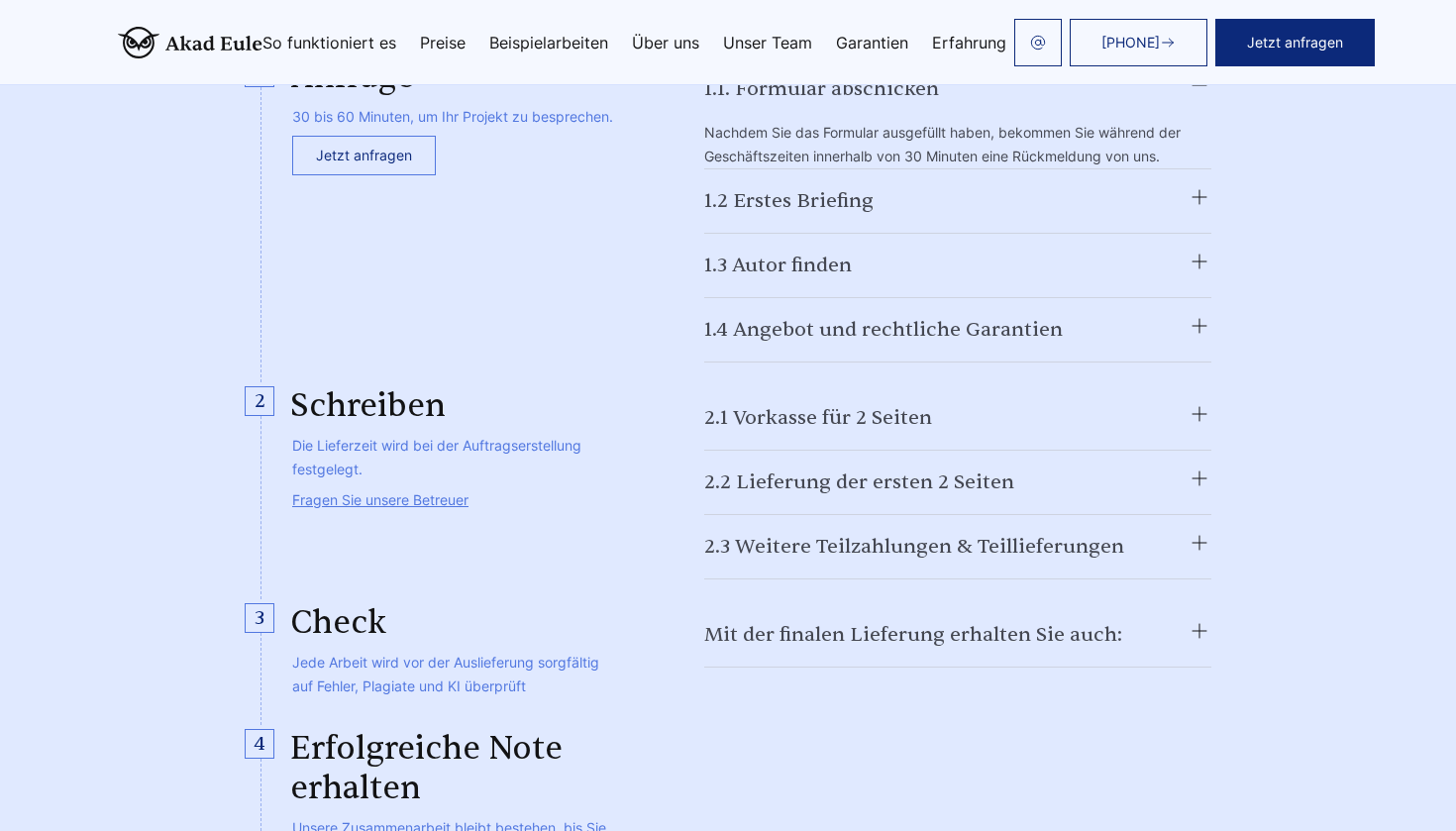 scroll, scrollTop: 4339, scrollLeft: 0, axis: vertical 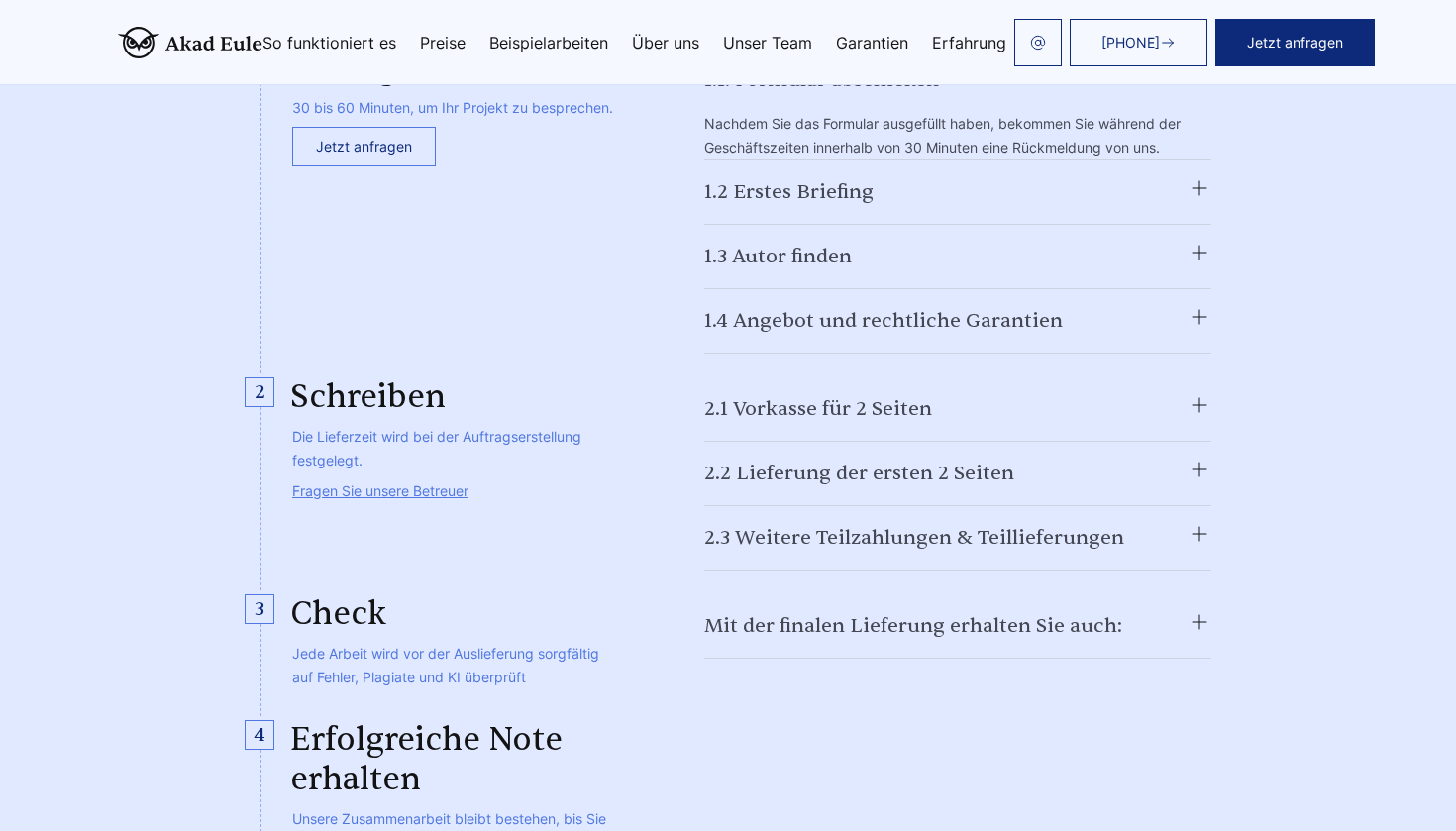 click on "2.1 Vorkasse für 2 Seiten" at bounding box center [958, 80] 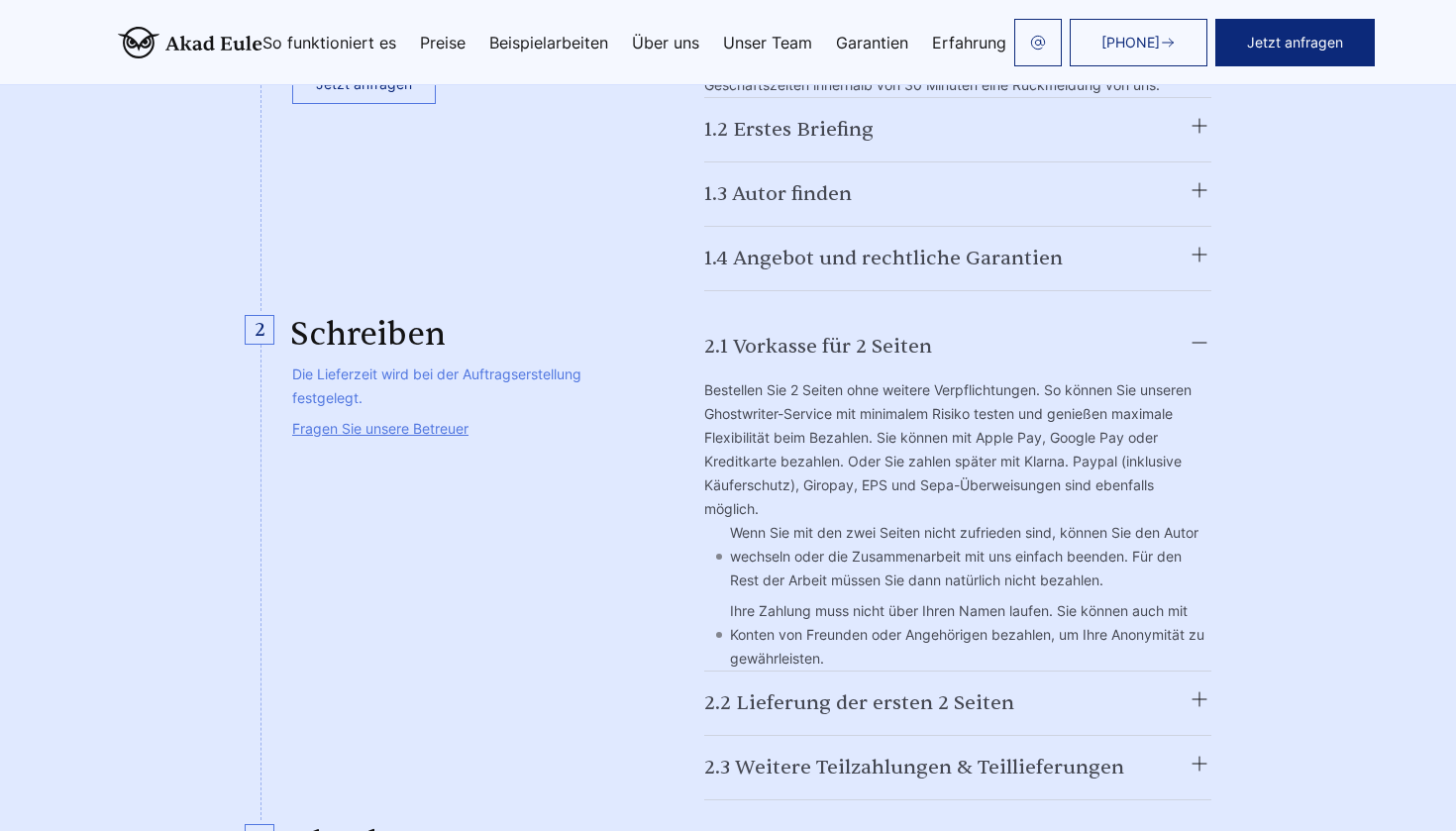 scroll, scrollTop: 4408, scrollLeft: 0, axis: vertical 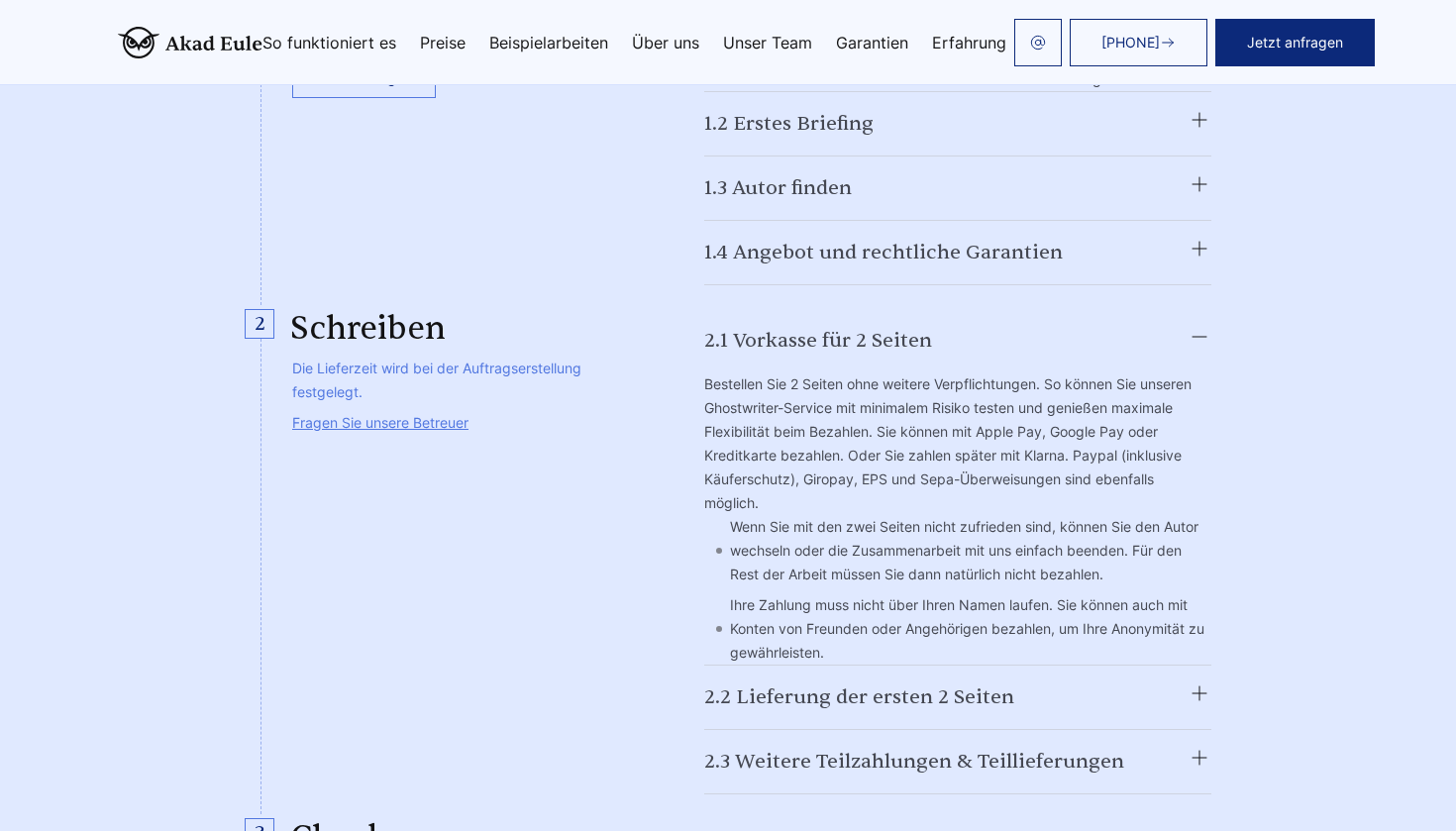 click on "2.1 Vorkasse für 2 Seiten" at bounding box center (958, 12) 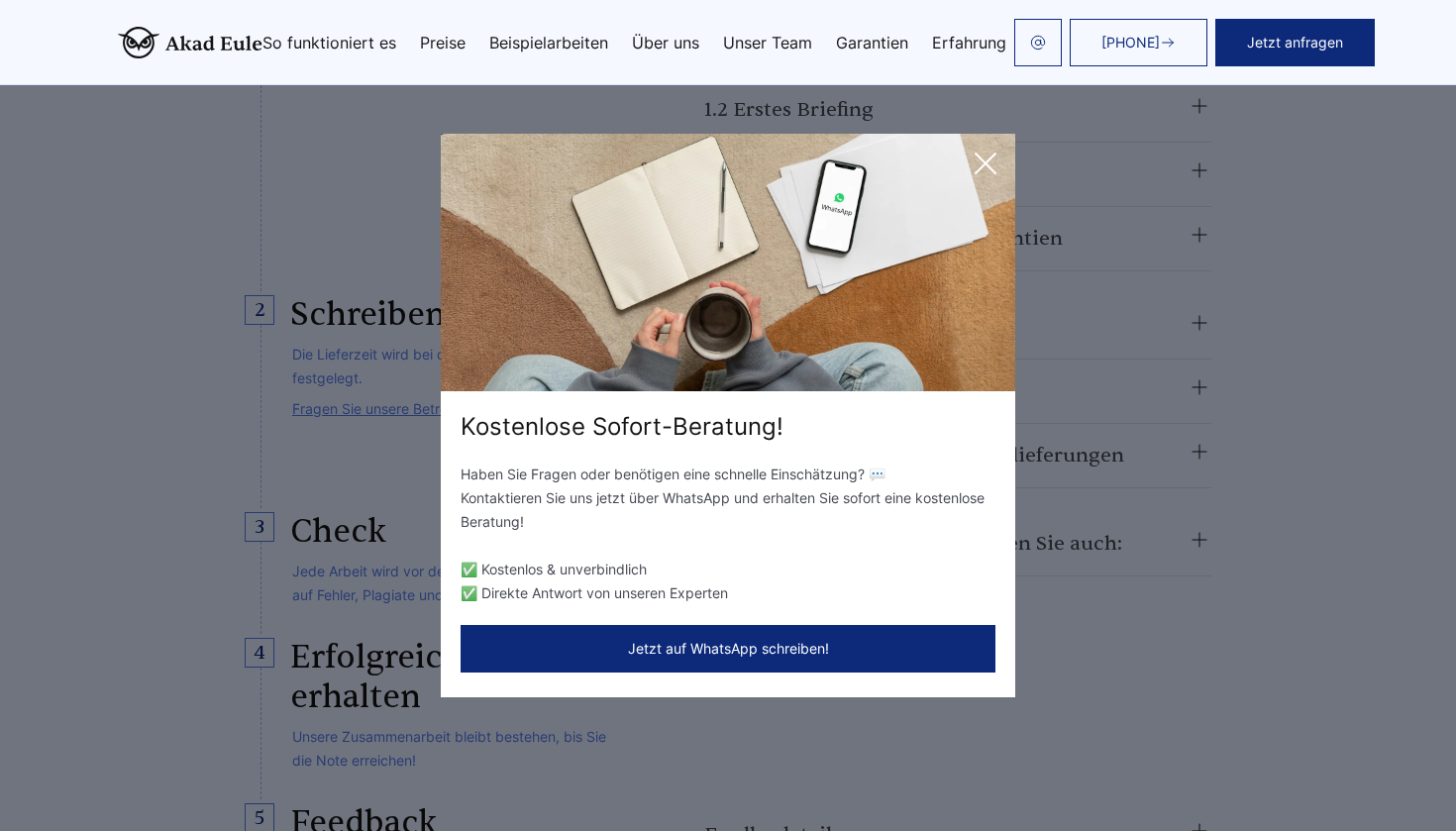 scroll, scrollTop: 4430, scrollLeft: 0, axis: vertical 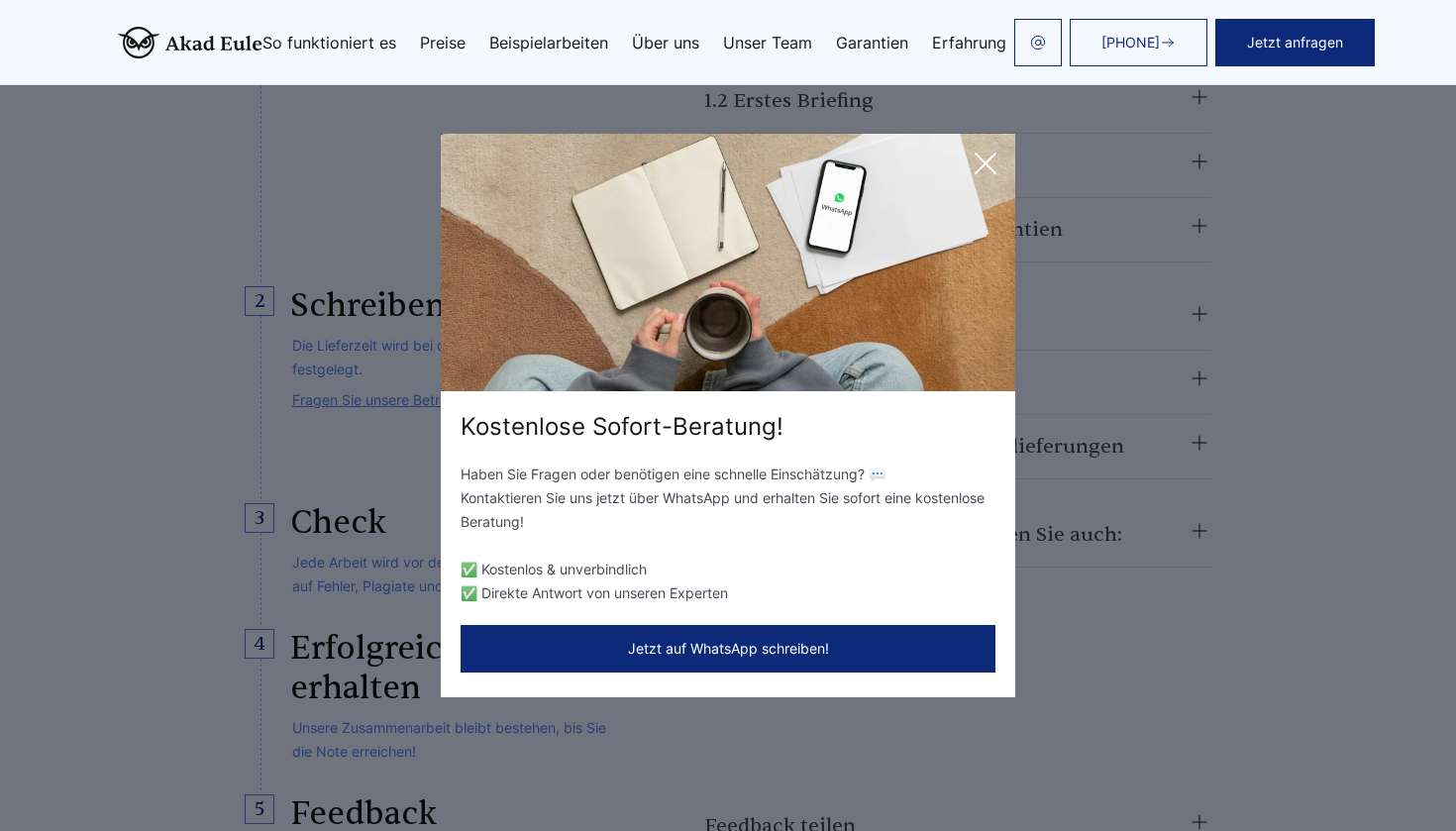 click at bounding box center [986, 163] 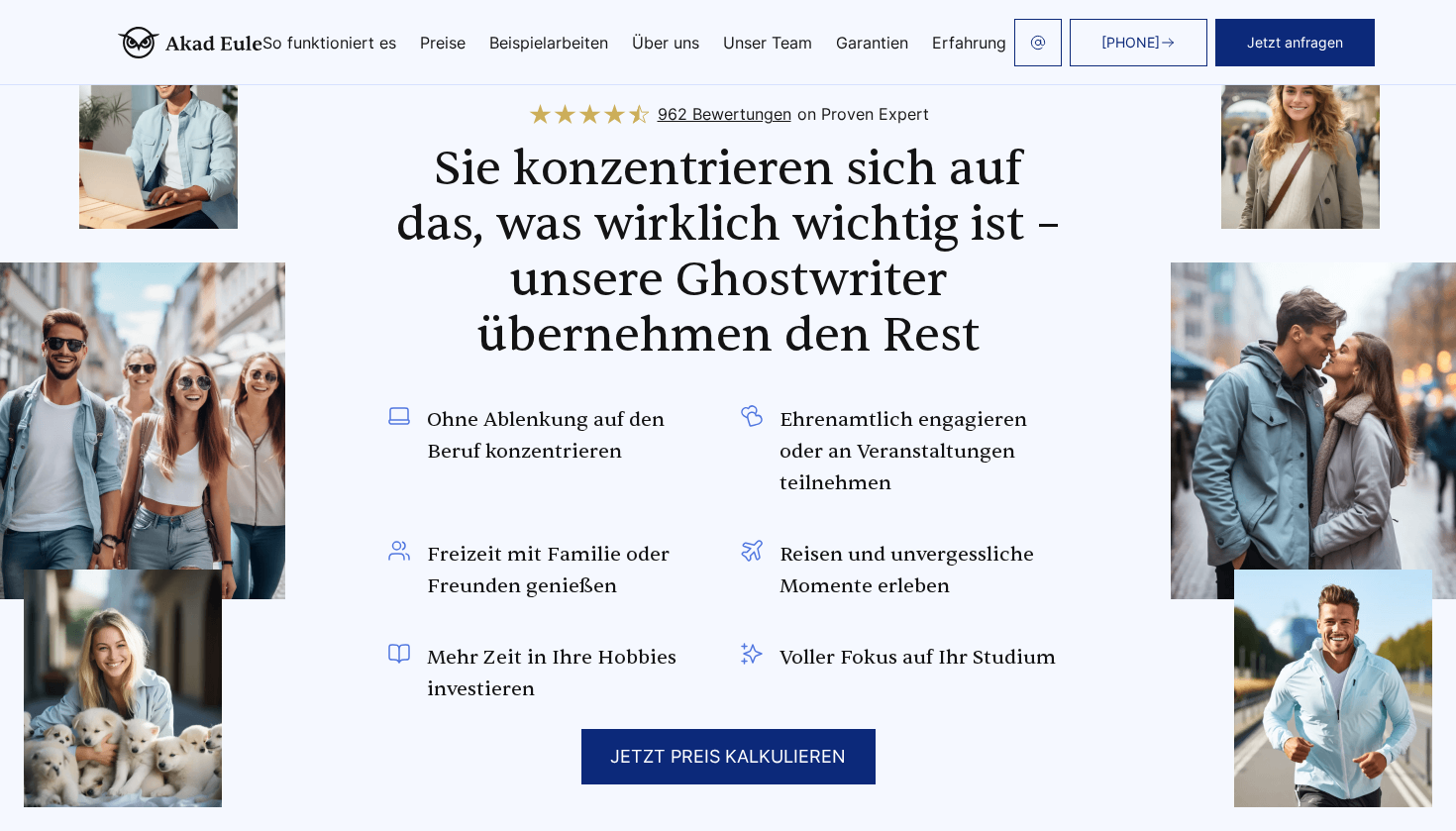 scroll, scrollTop: 1659, scrollLeft: 0, axis: vertical 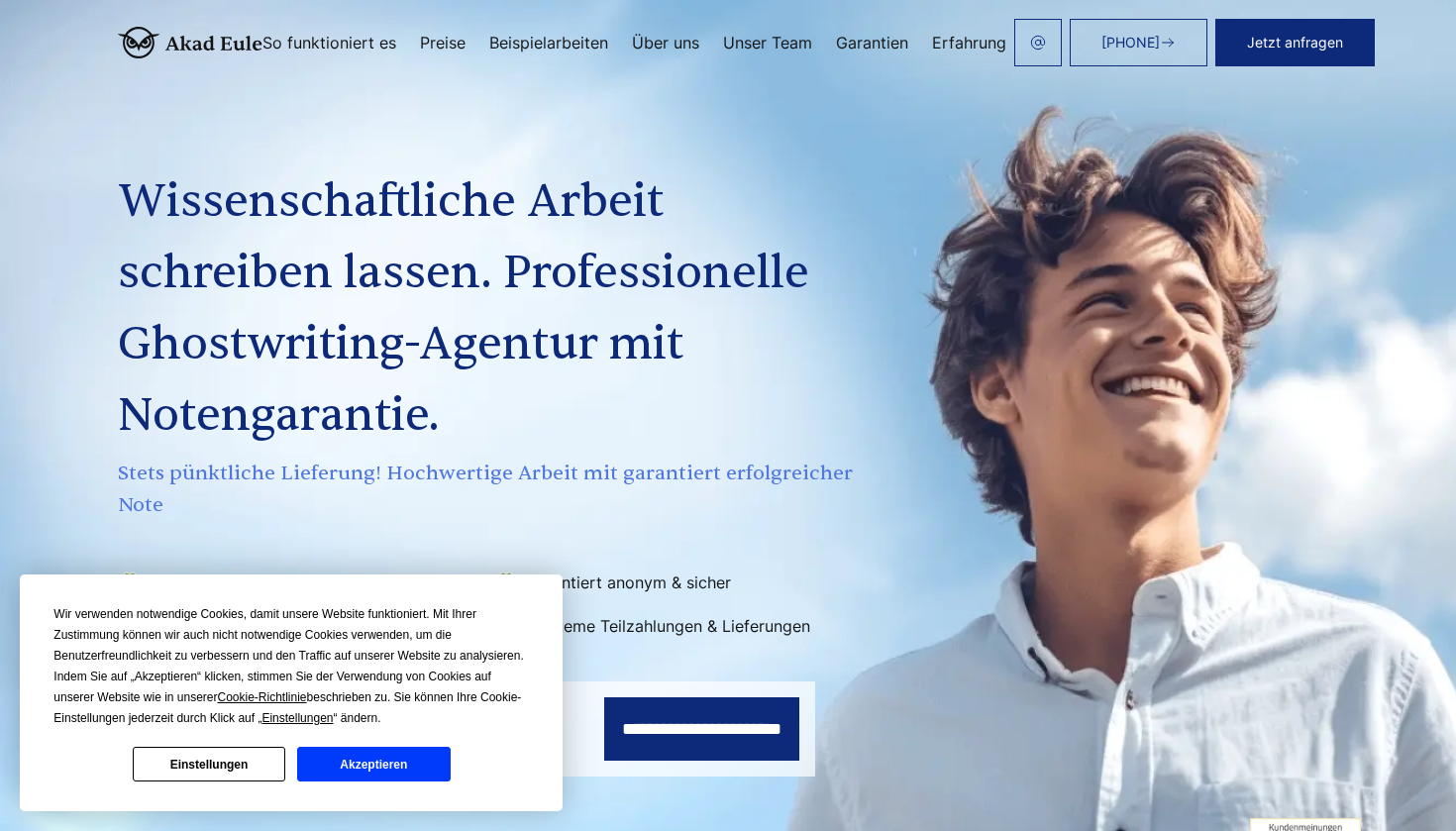 click on "**********" at bounding box center [701, 729] 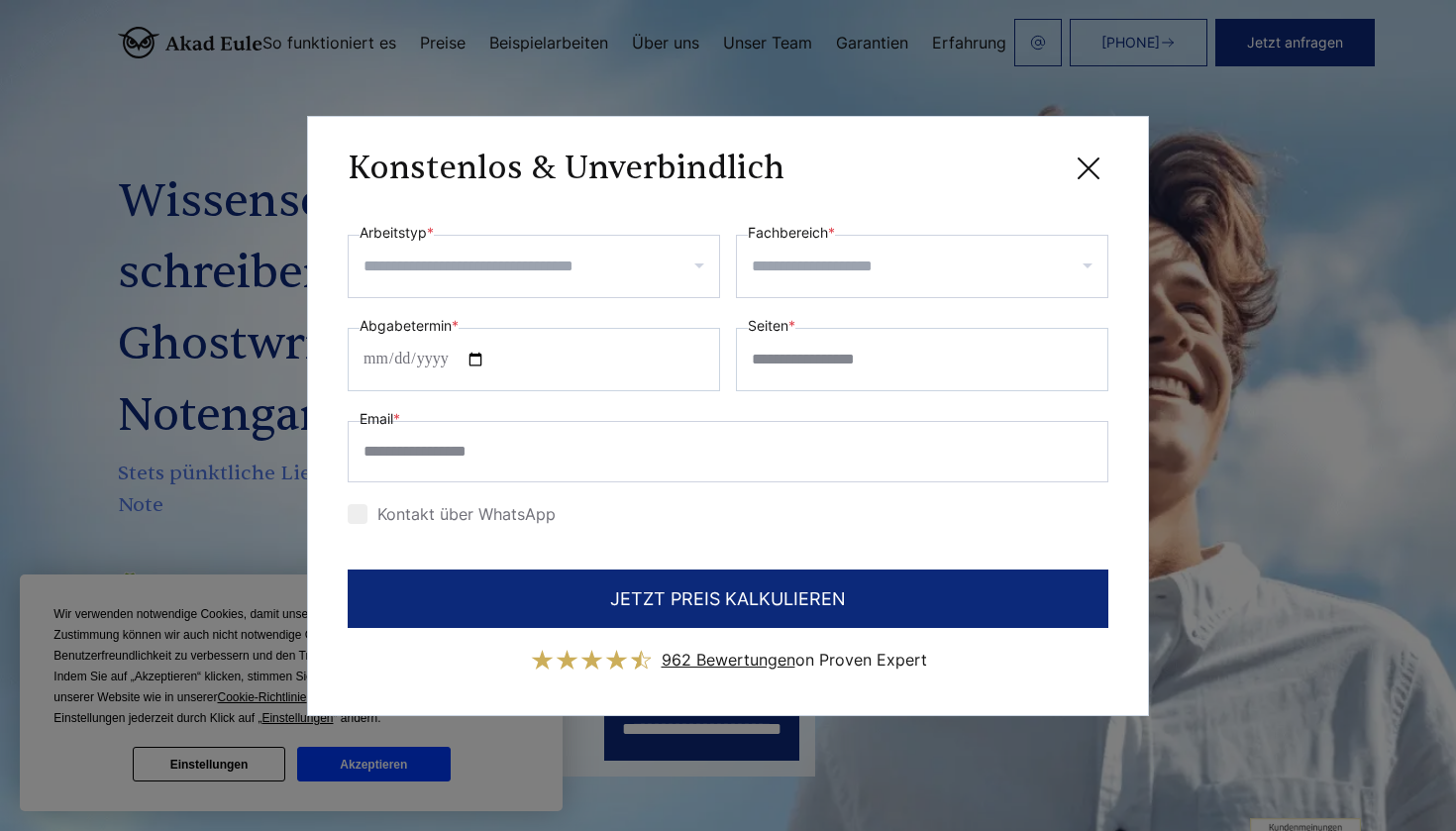 click on "Arbeitstyp  *" at bounding box center [541, 266] 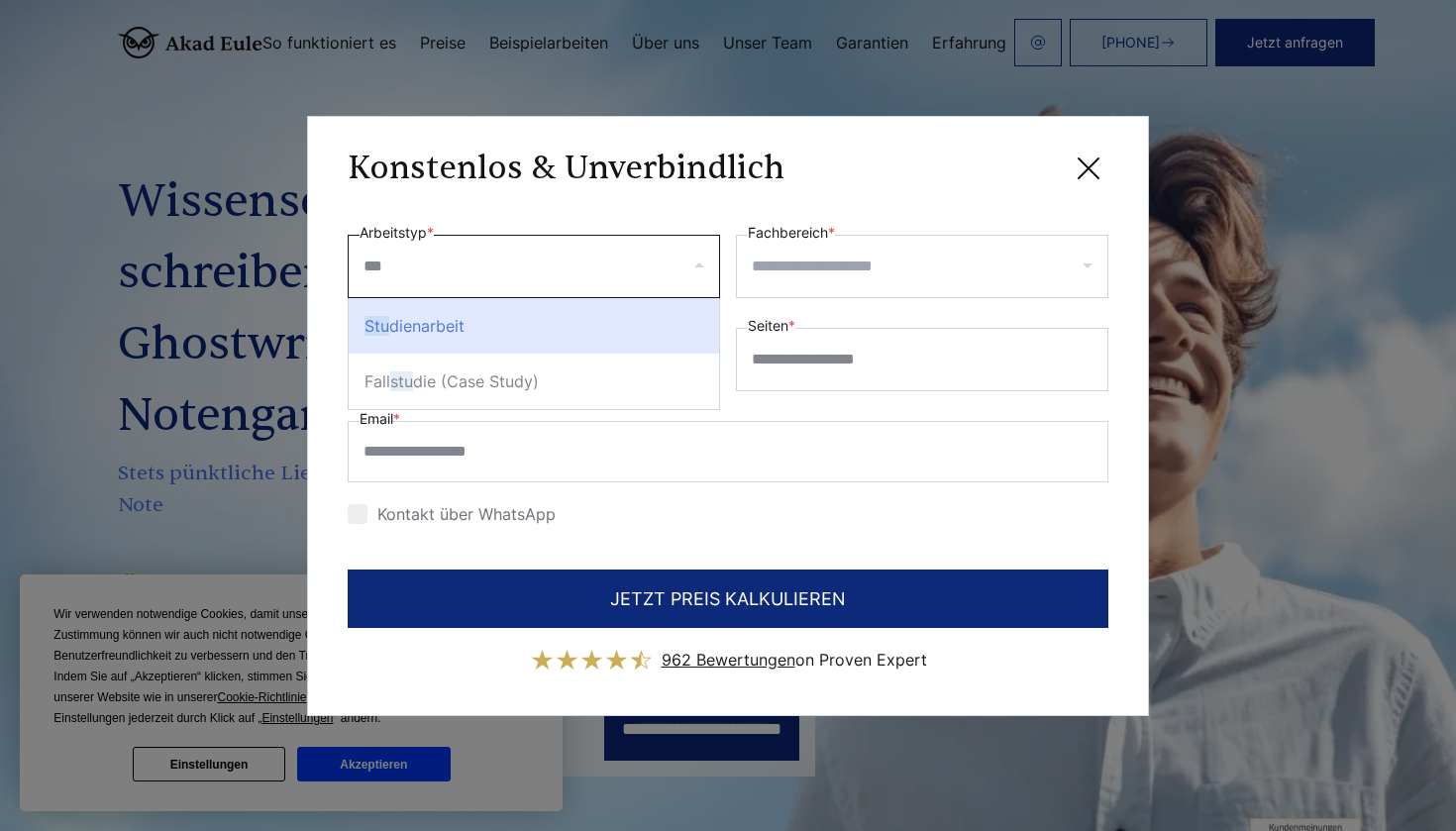 click on "Stu dienarbeit" at bounding box center (534, 326) 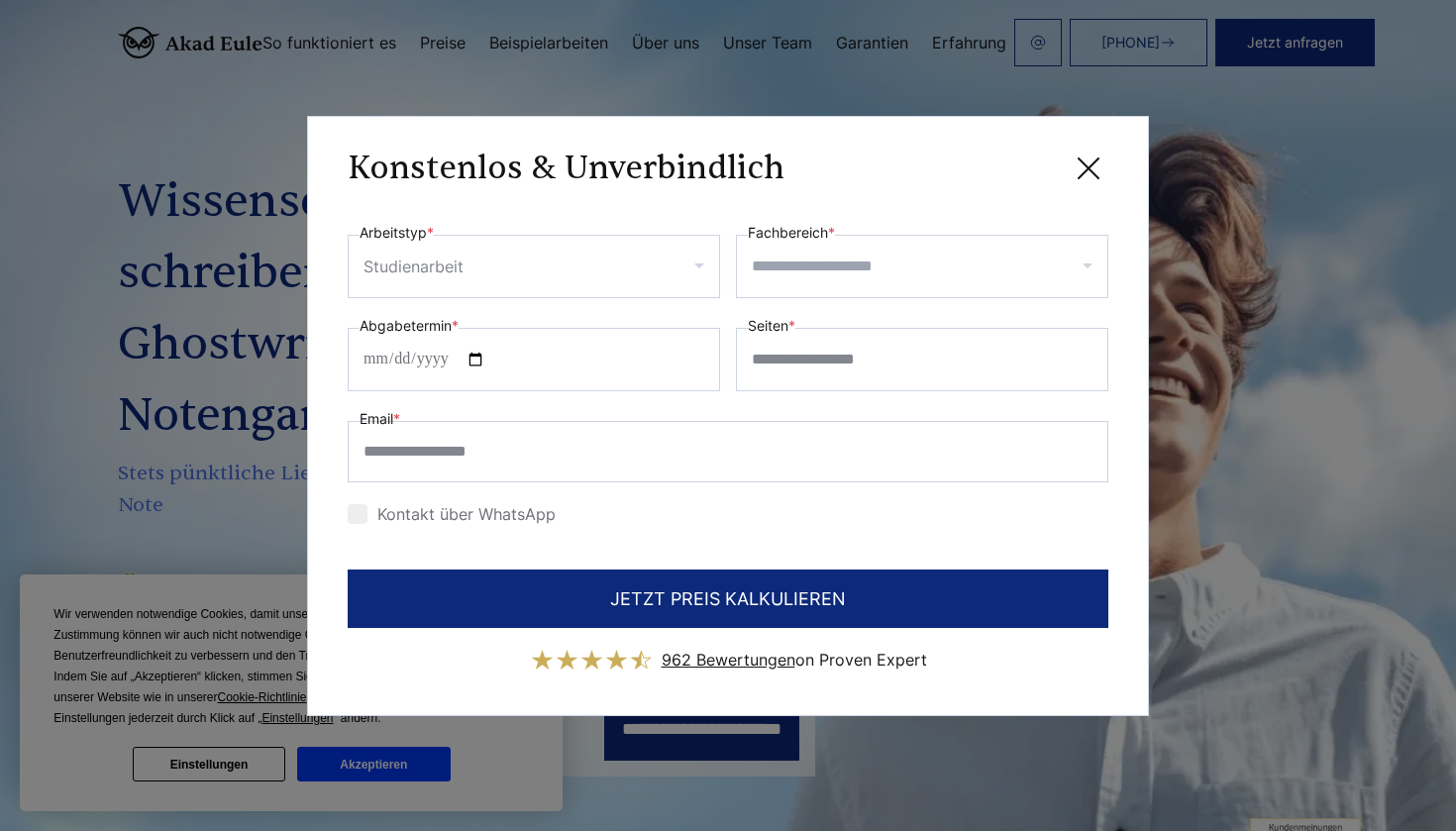 click on "Fachbereich  *" at bounding box center [929, 266] 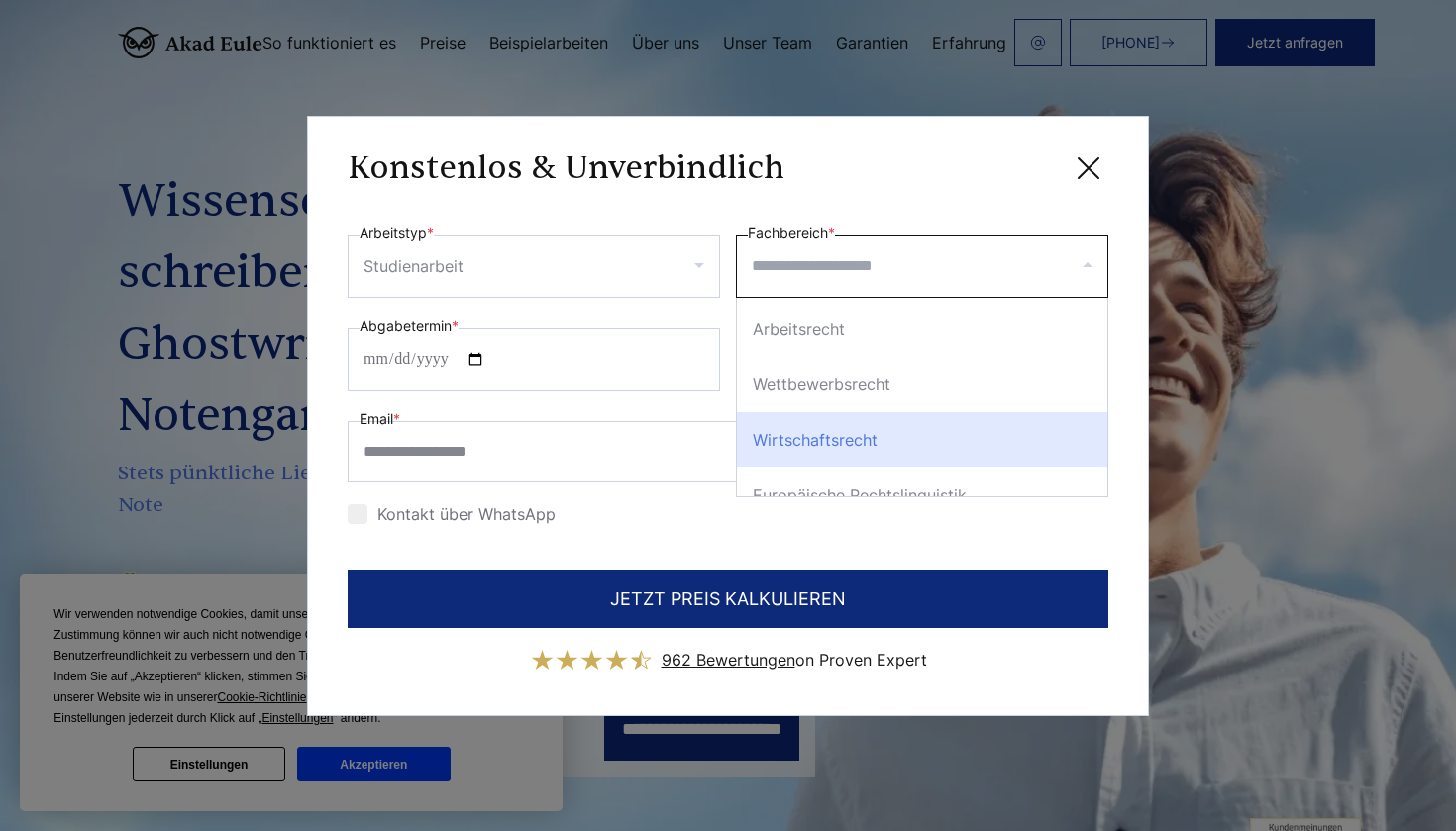 scroll, scrollTop: 665, scrollLeft: 0, axis: vertical 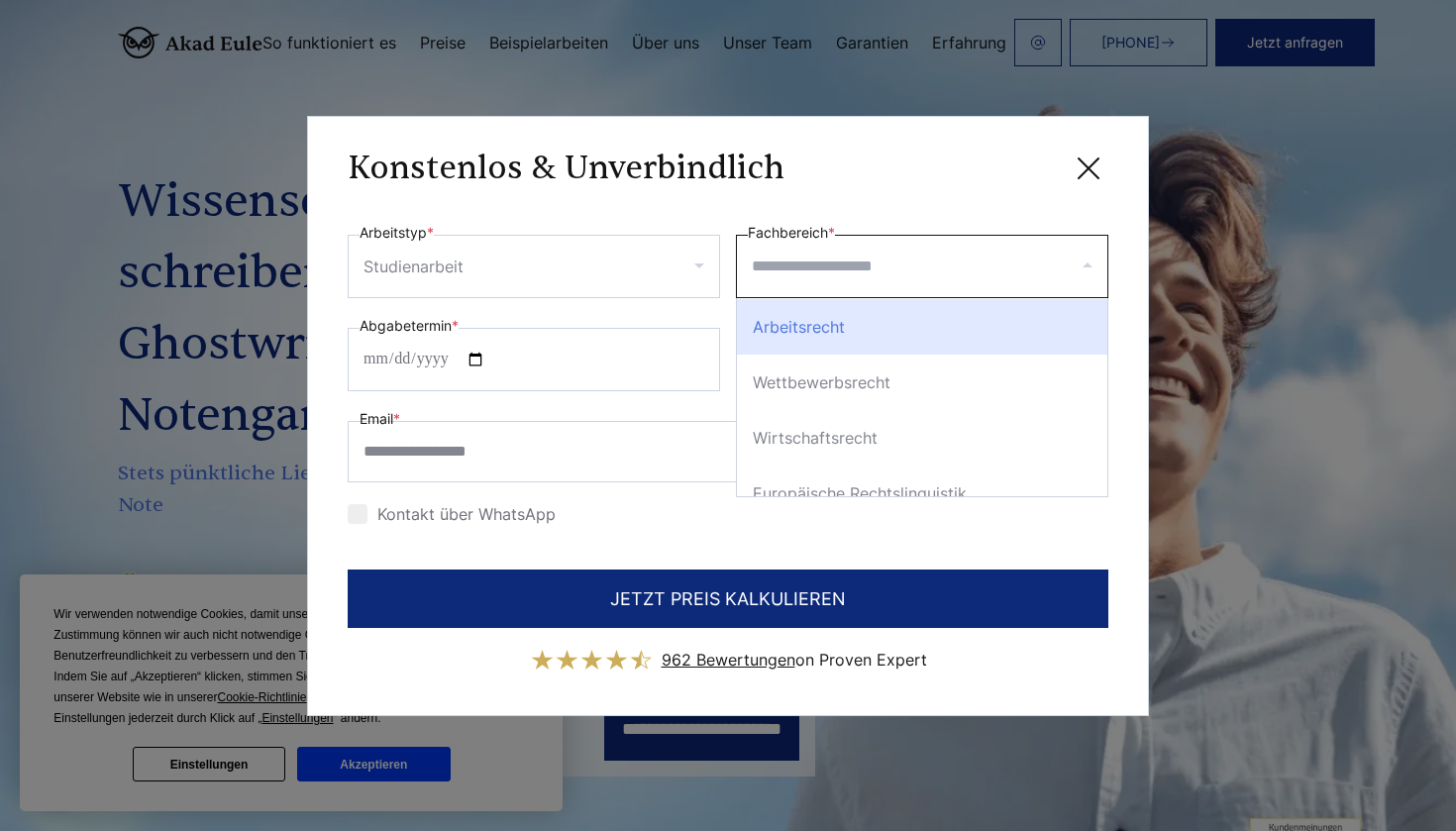 click on "Fachbereich  *" at bounding box center (929, 266) 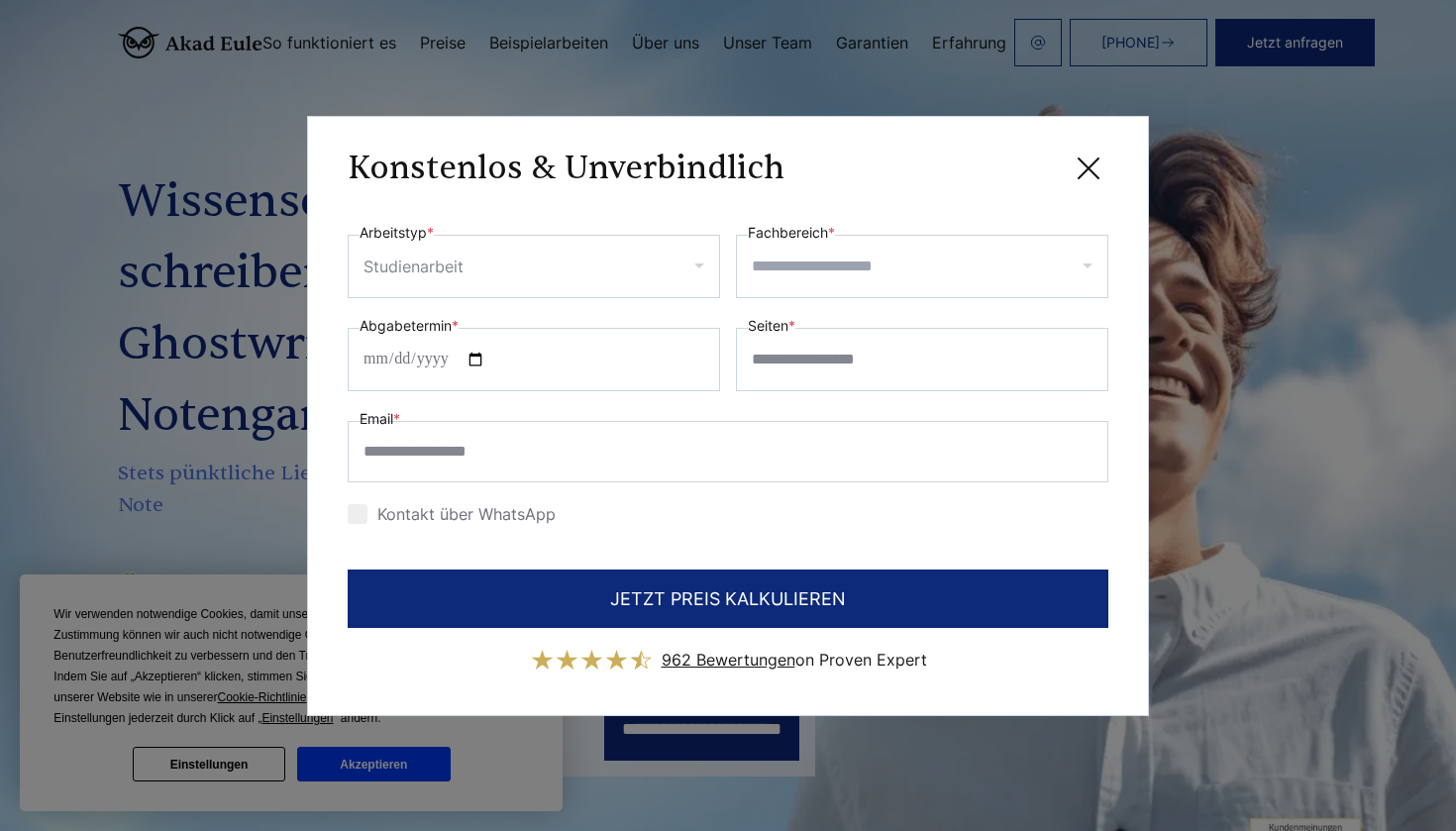 click on "Fachbereich  *" at bounding box center [929, 266] 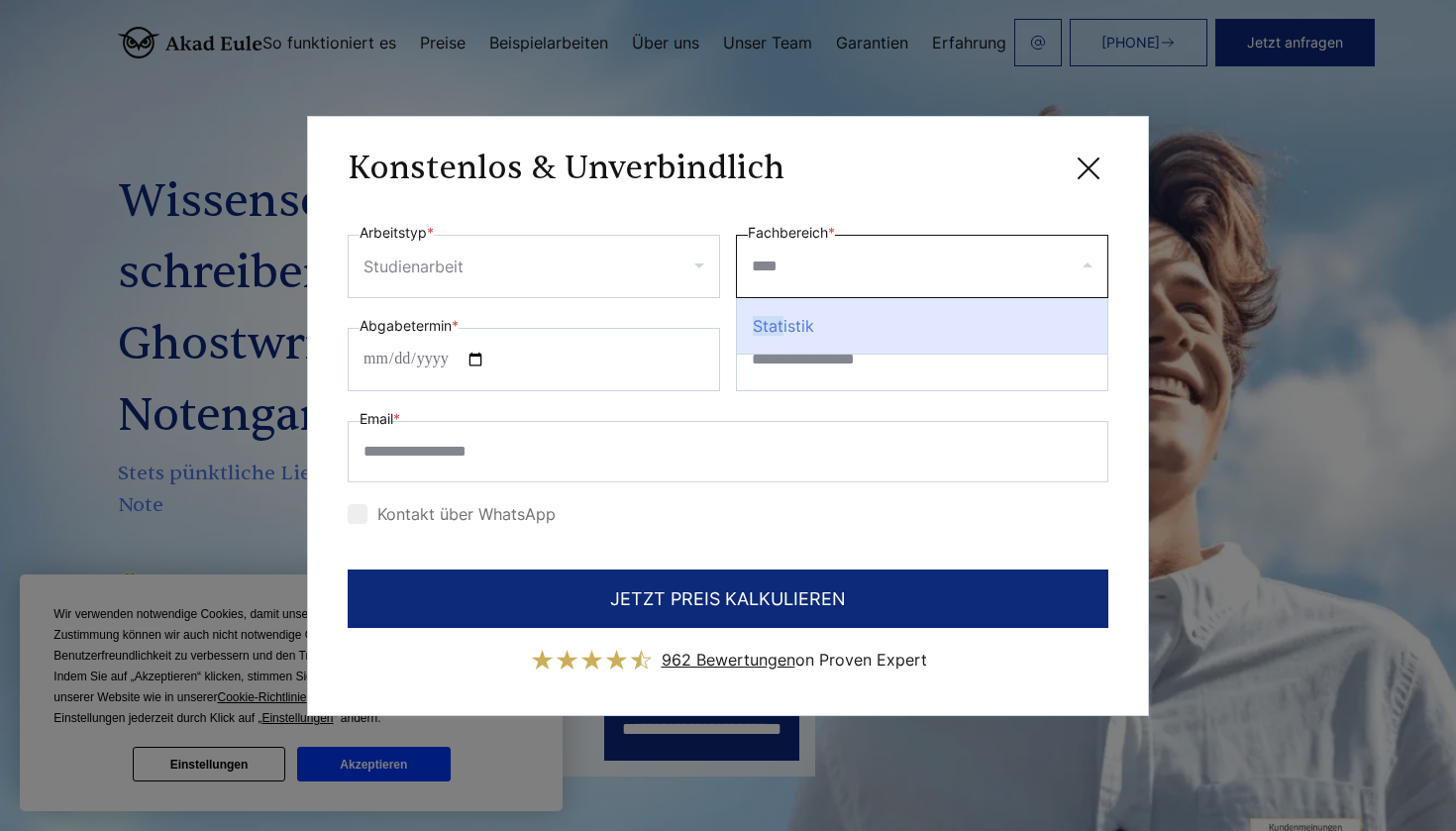 scroll, scrollTop: 0, scrollLeft: 0, axis: both 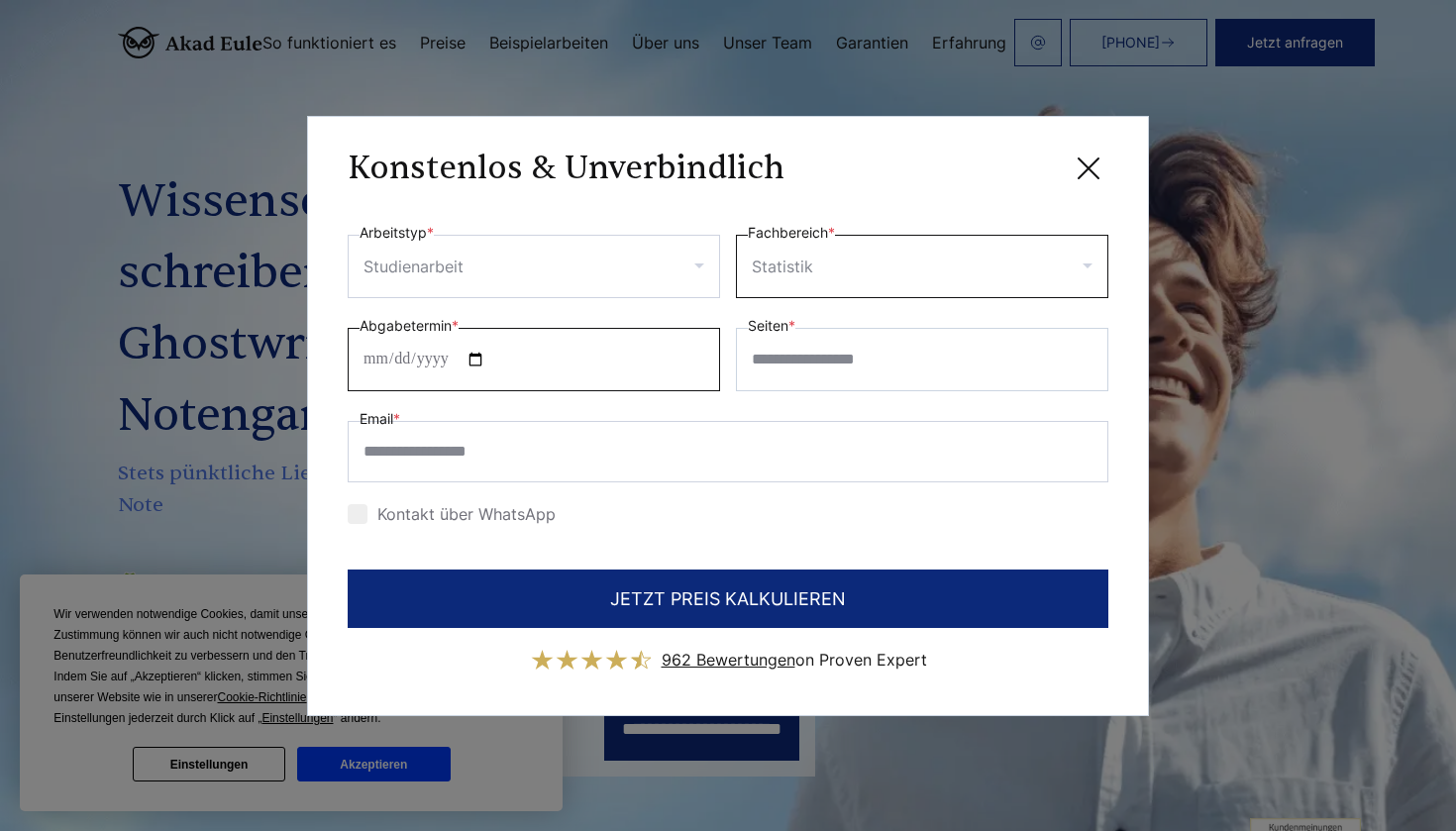 click on "Abgabetermin  *" at bounding box center [534, 360] 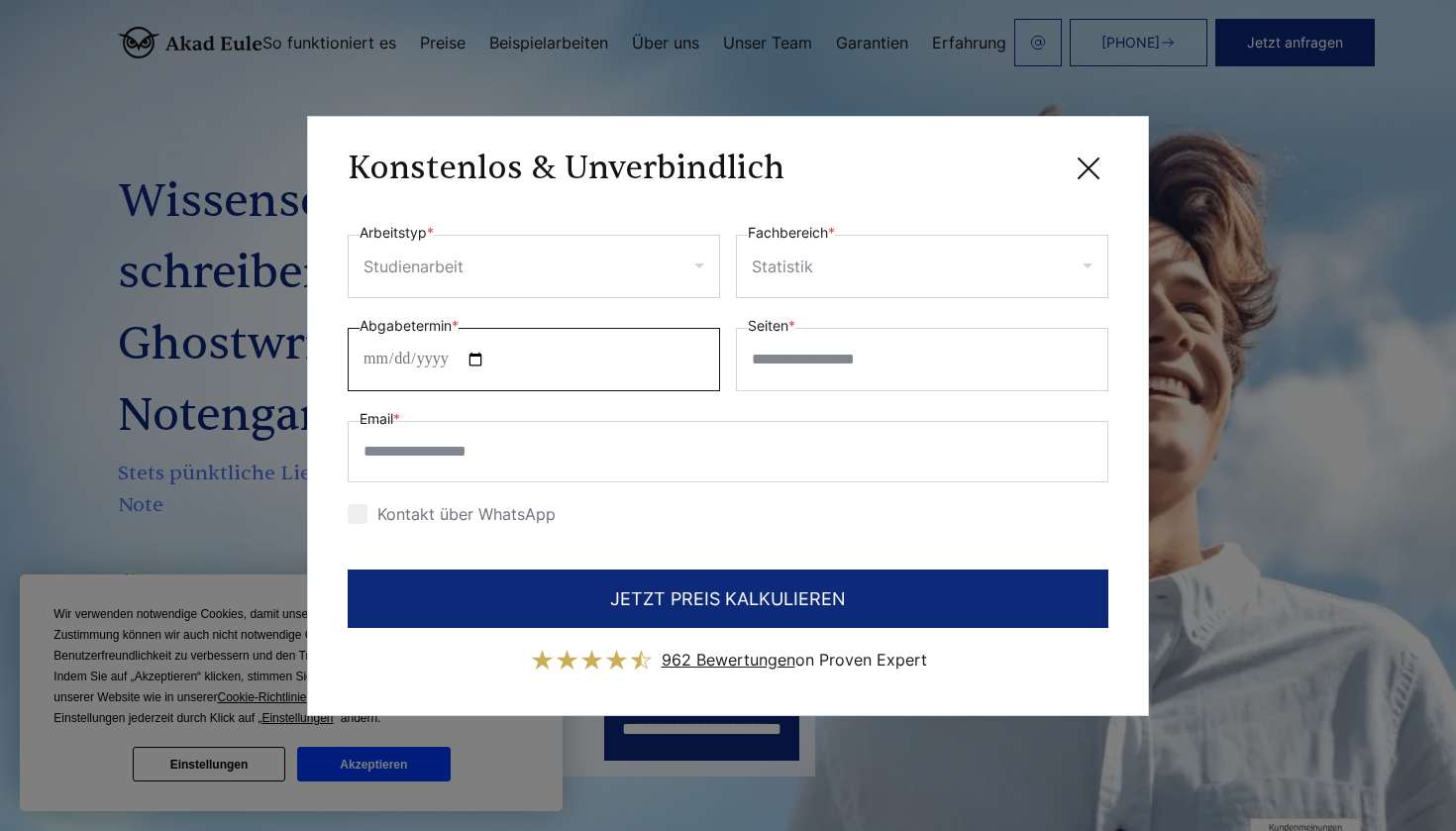 type on "**********" 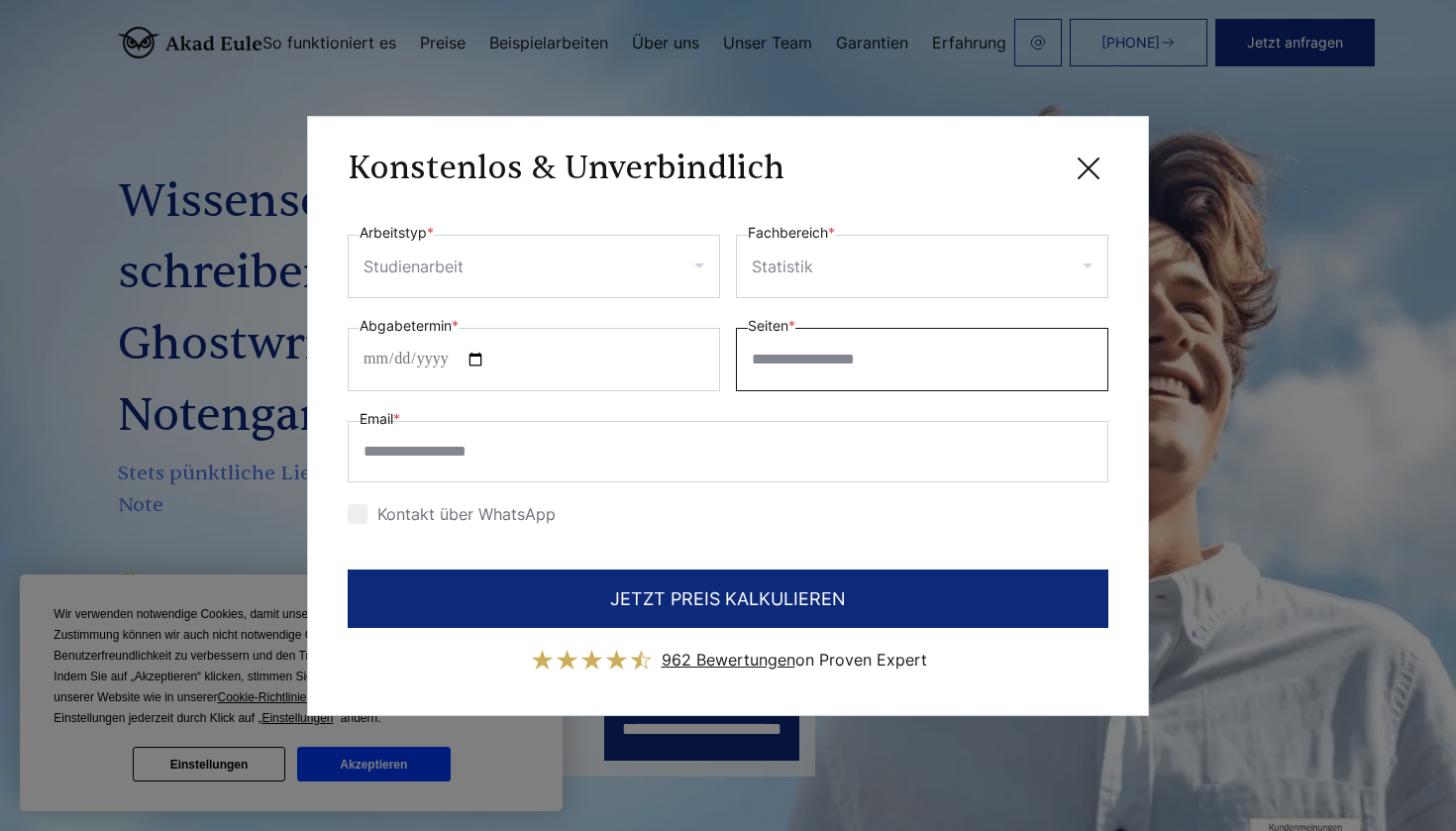 click on "Seiten  *" at bounding box center (922, 360) 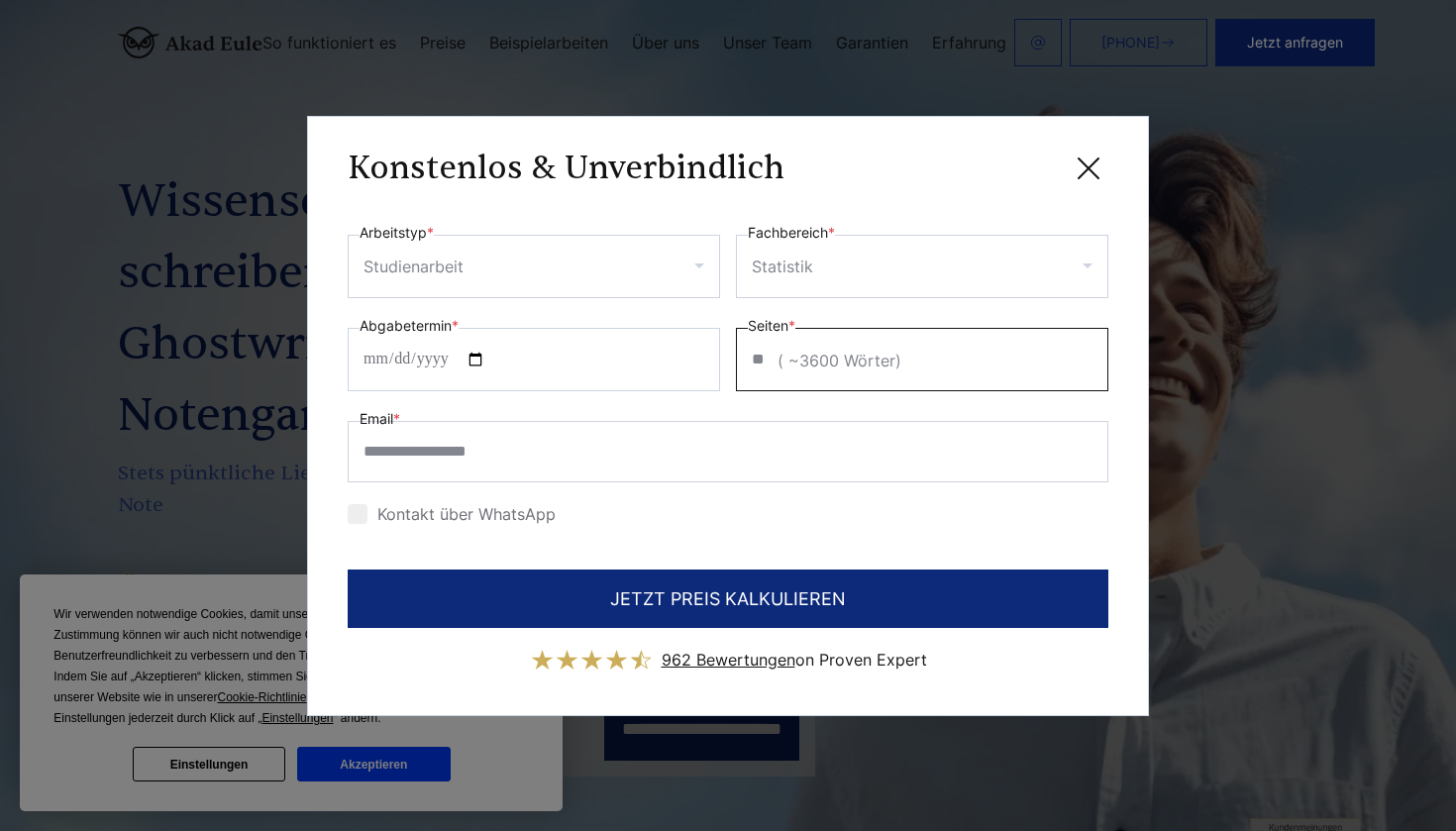 type on "**" 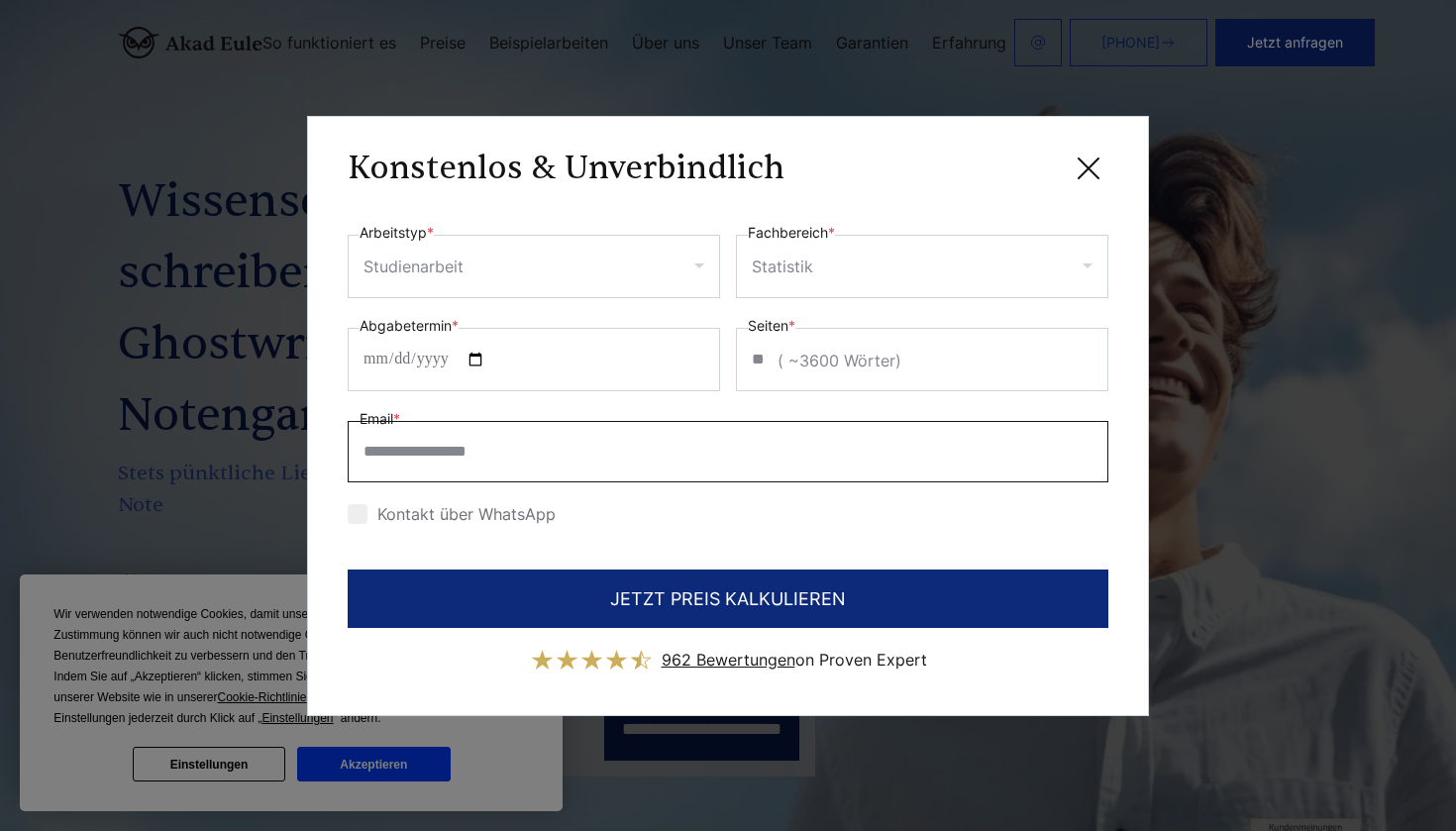 click on "Email  *" at bounding box center [728, 452] 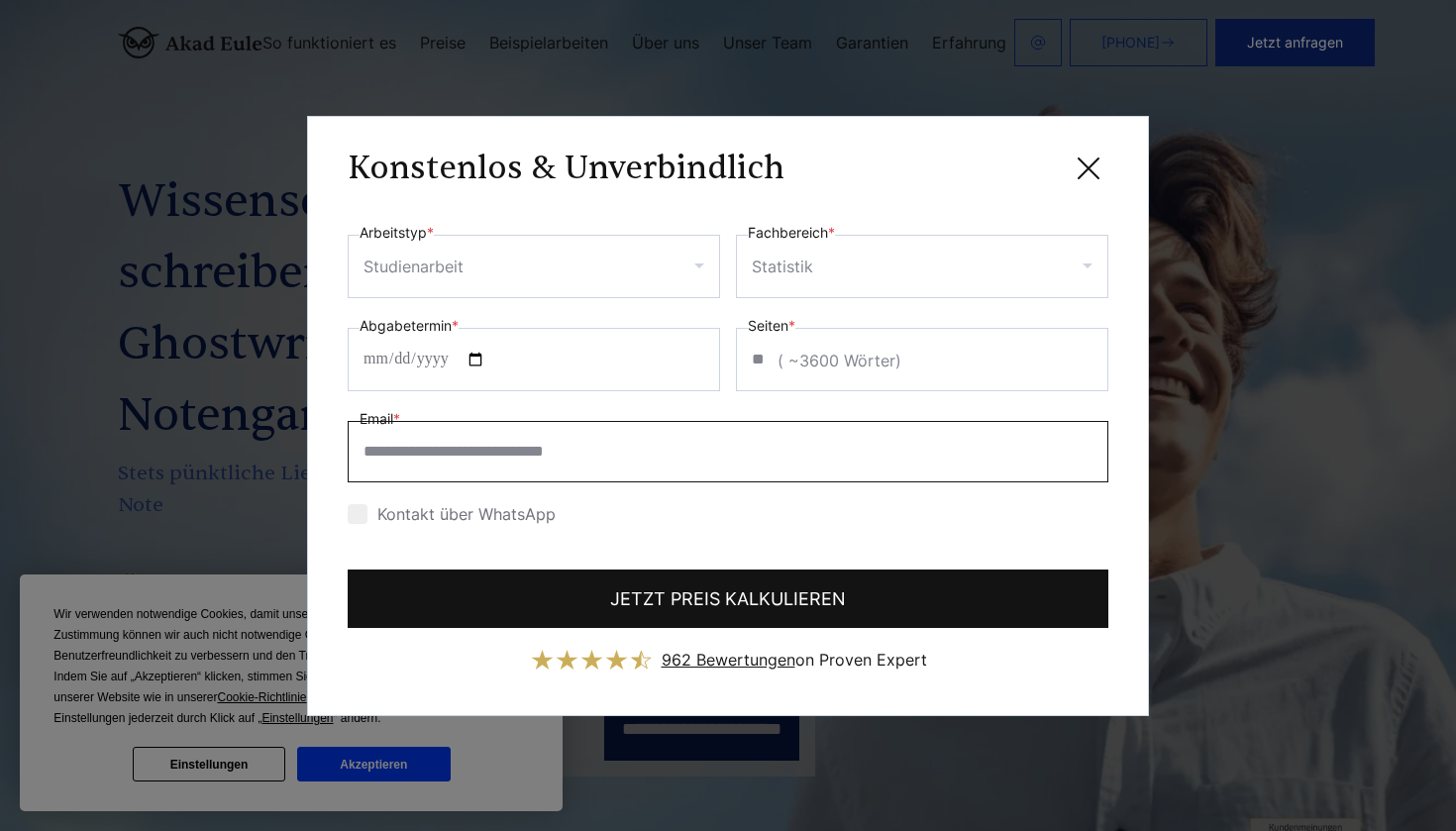 type on "**********" 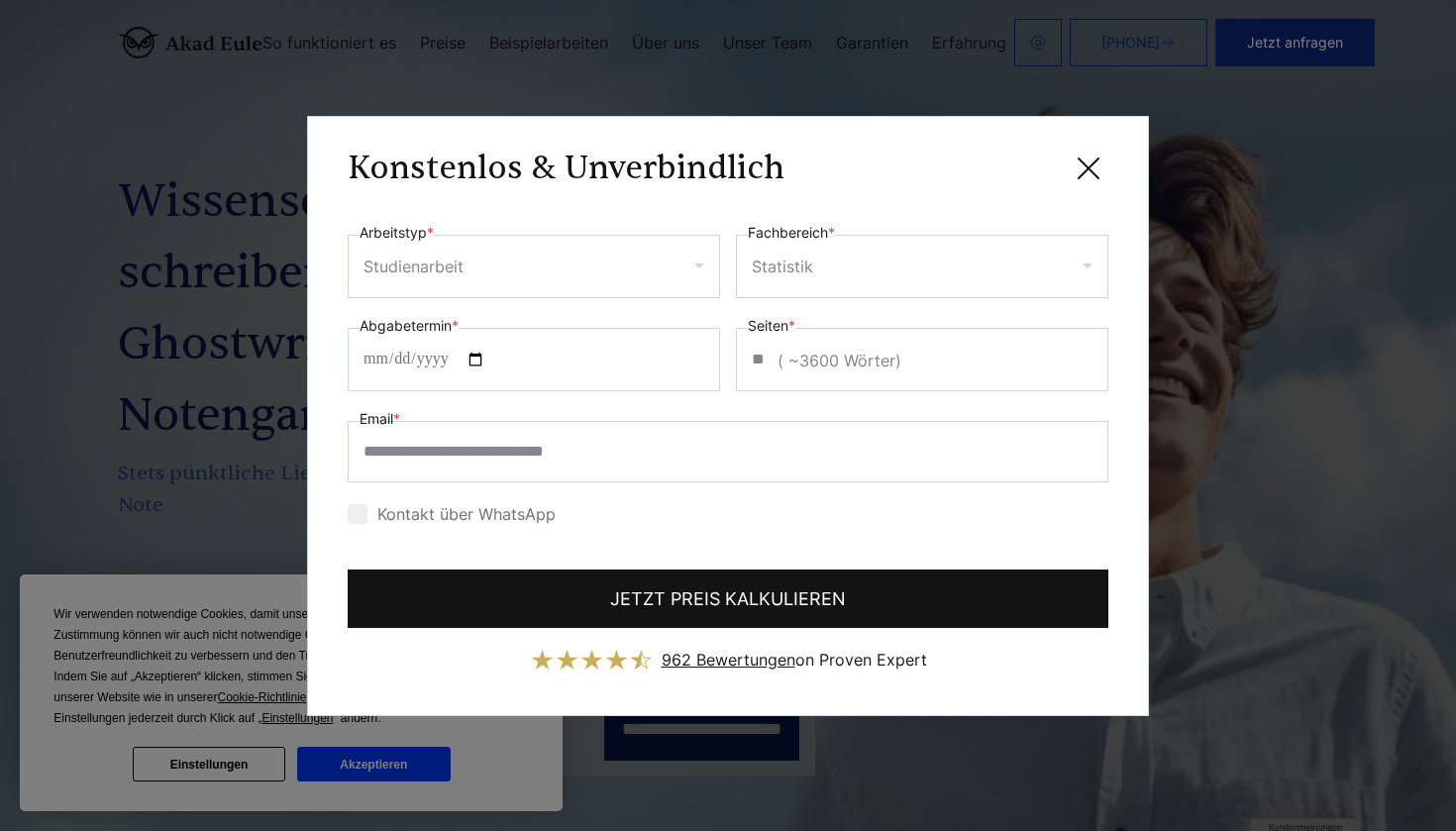 click on "JETZT PREIS KALKULIEREN" at bounding box center (728, 598) 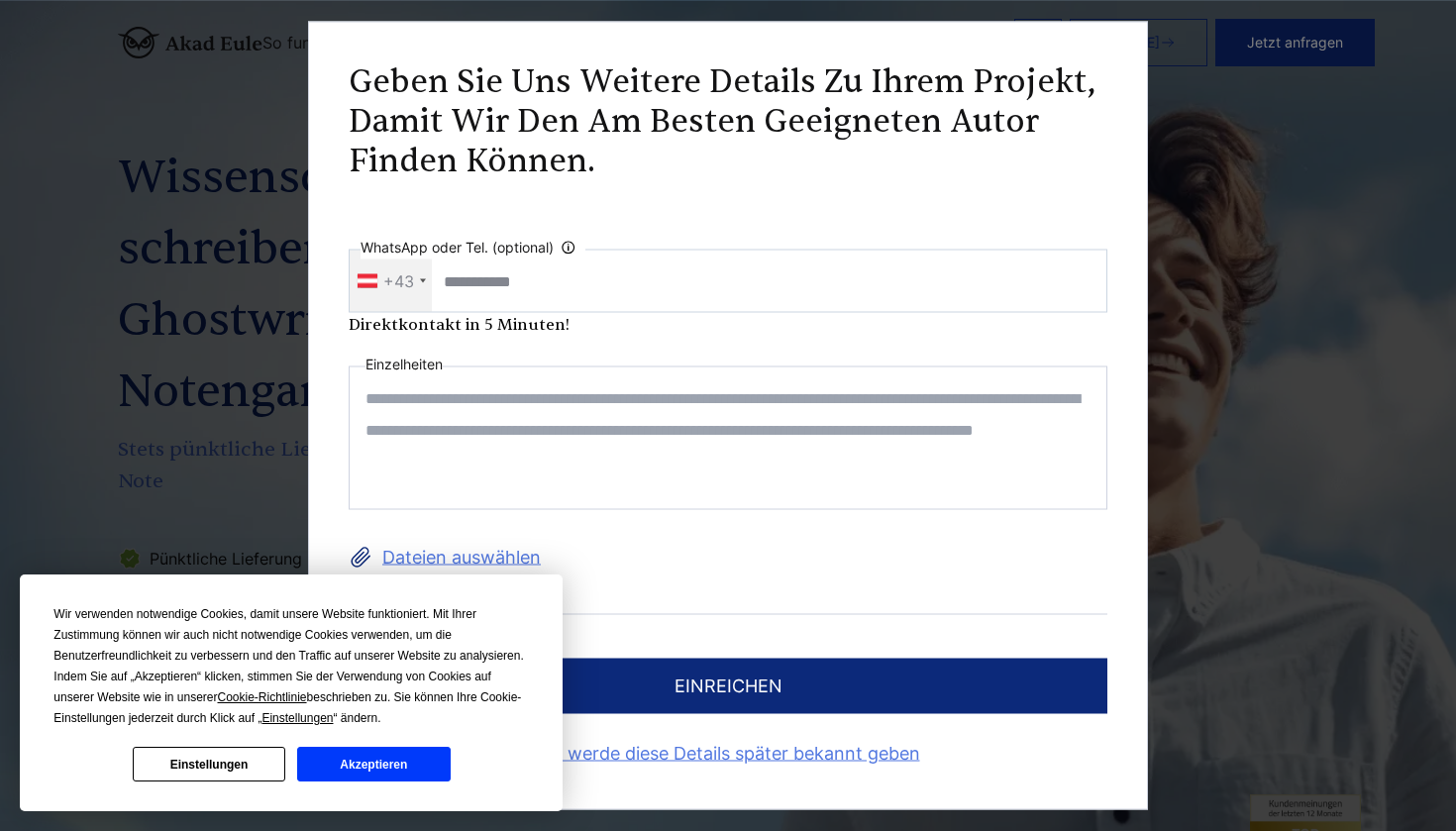 scroll, scrollTop: 26, scrollLeft: 0, axis: vertical 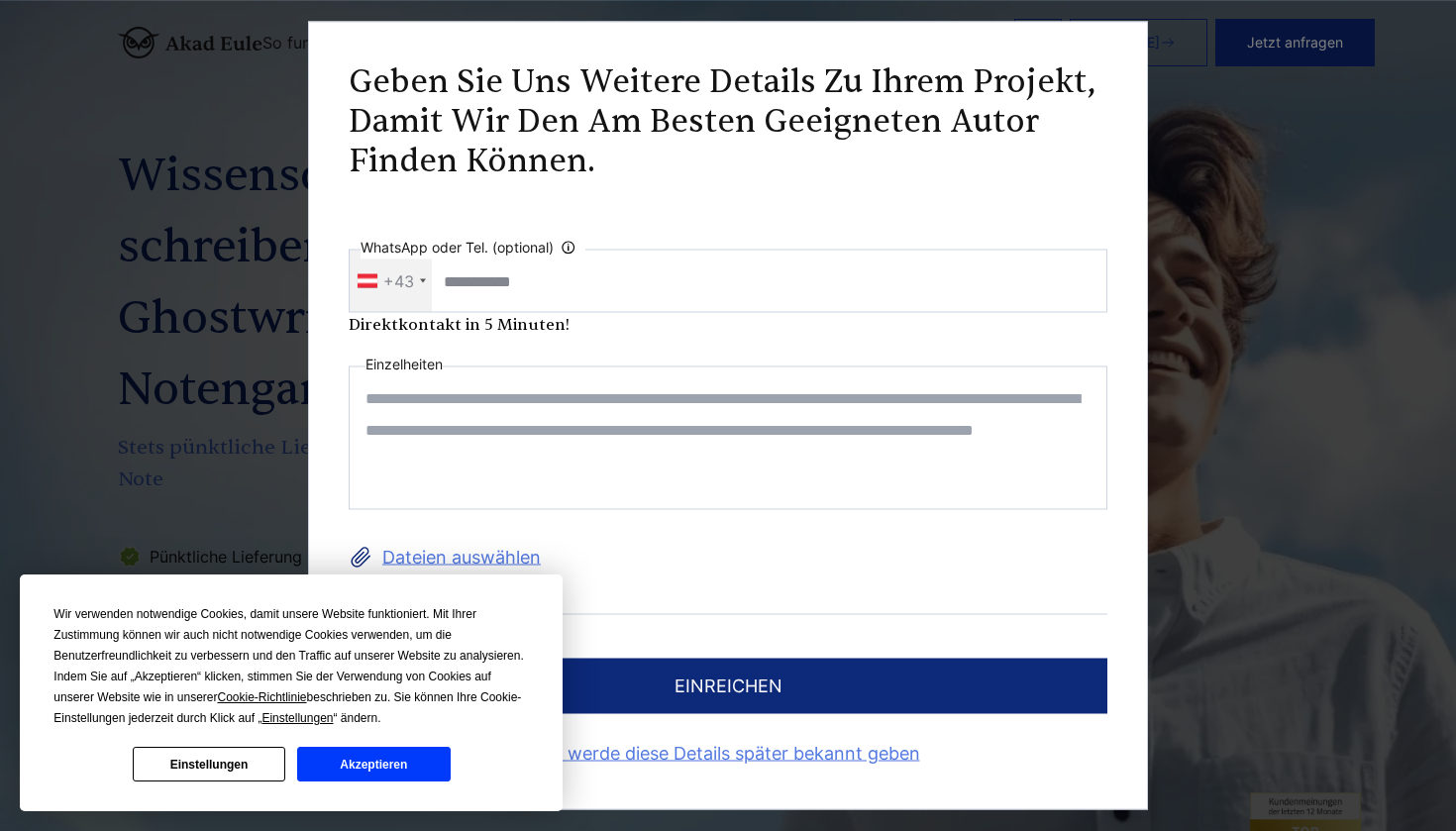 click on "Wir verwenden notwendige Cookies, damit unsere Website funktioniert. Mit Ihrer Zustimmung können wir auch nicht notwendige Cookies verwenden, um die Benutzerfreundlichkeit zu verbessern und  den Traffic auf unserer Website zu analysieren. Indem Sie auf „Akzeptieren“ klicken, stimmen Sie der Verwendung von Cookies auf unserer Website wie in unserer  Cookie-Richtlinie  beschrieben zu. Sie können Ihre Cookie-Einstellungen jederzeit durch Klick auf „ Einstellungen “ ändern. Einstellungen Akzeptieren" at bounding box center [291, 692] 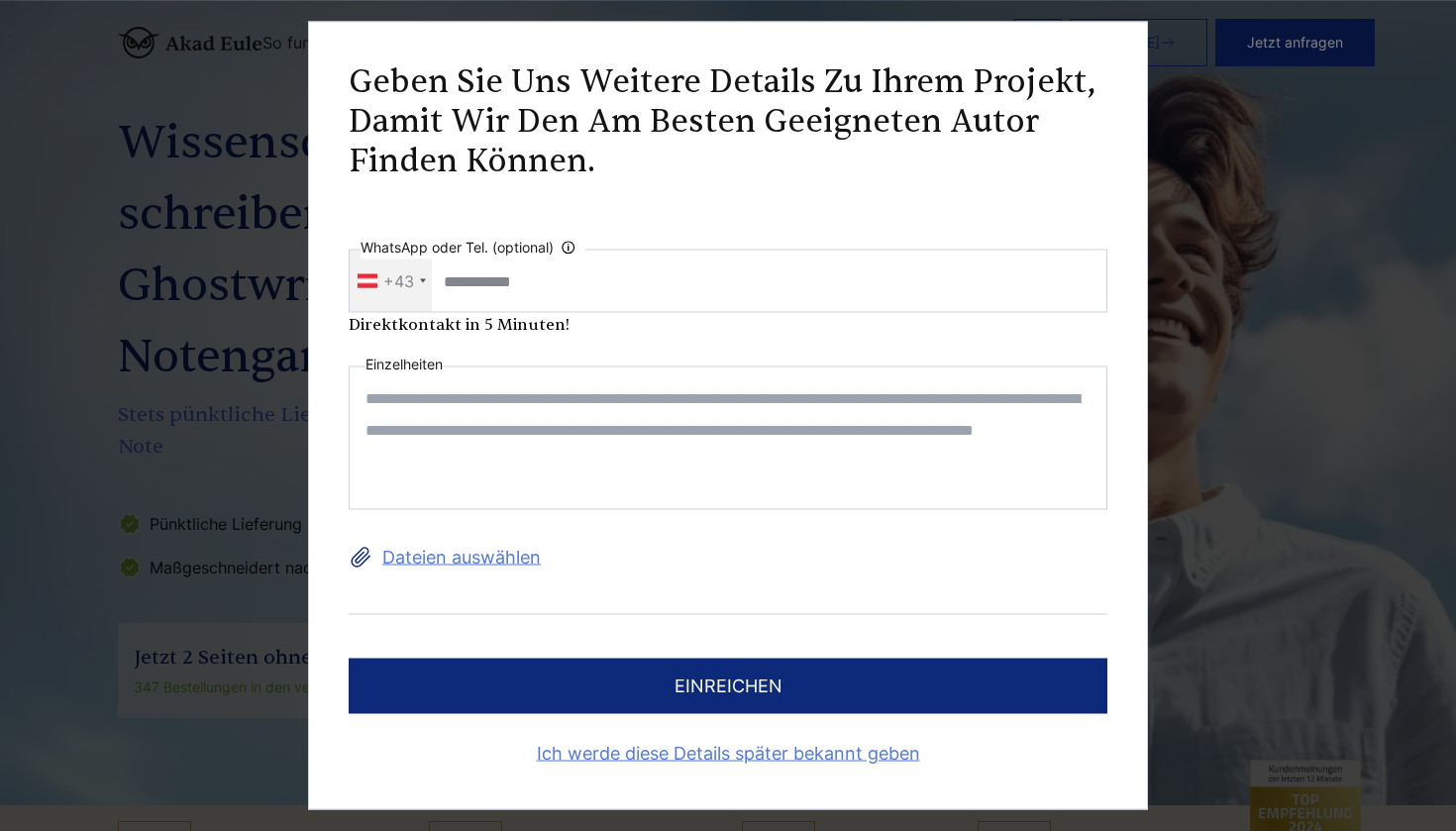 scroll, scrollTop: 63, scrollLeft: 0, axis: vertical 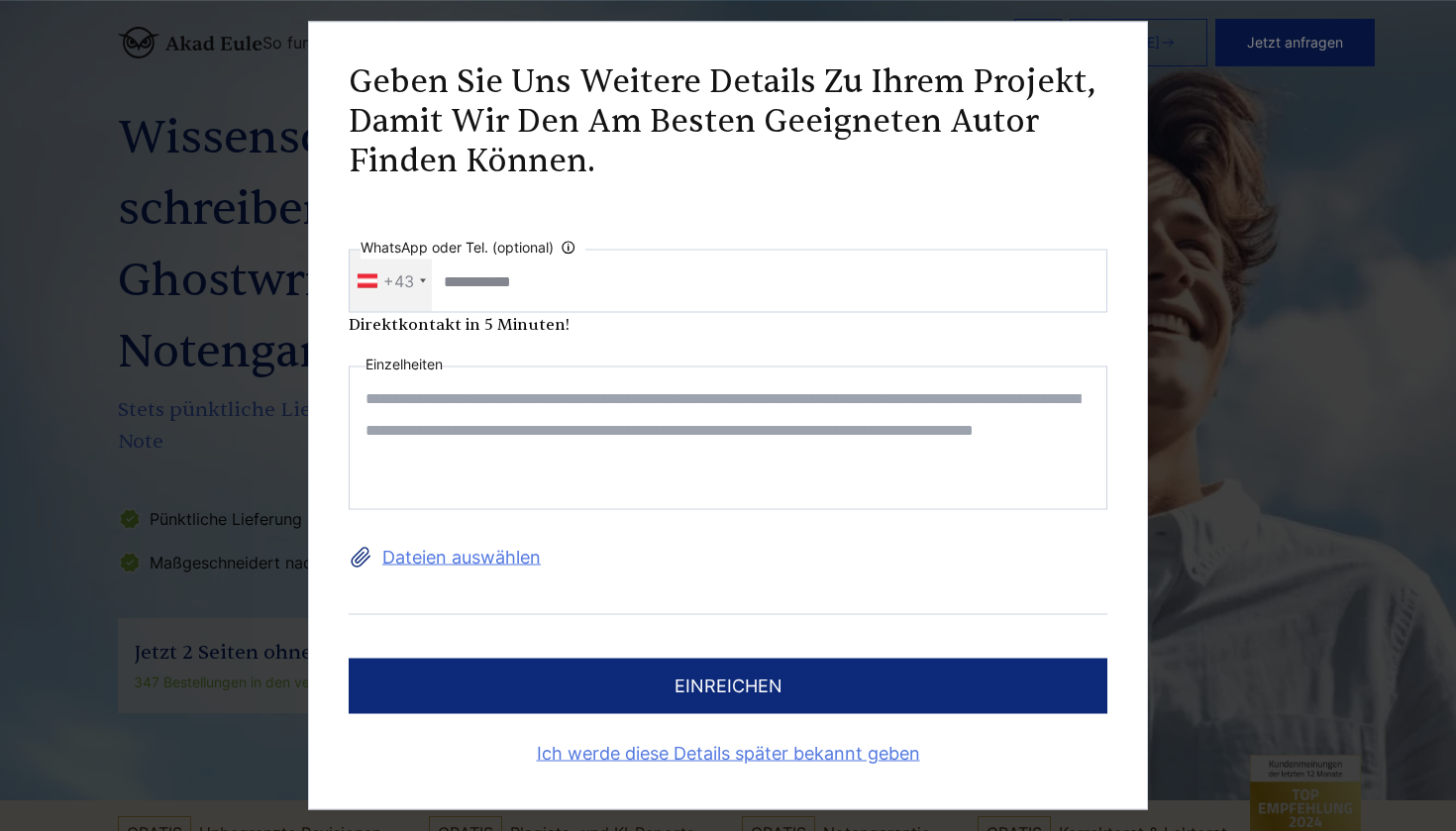 click on "Dateien auswählen" at bounding box center (728, 558) 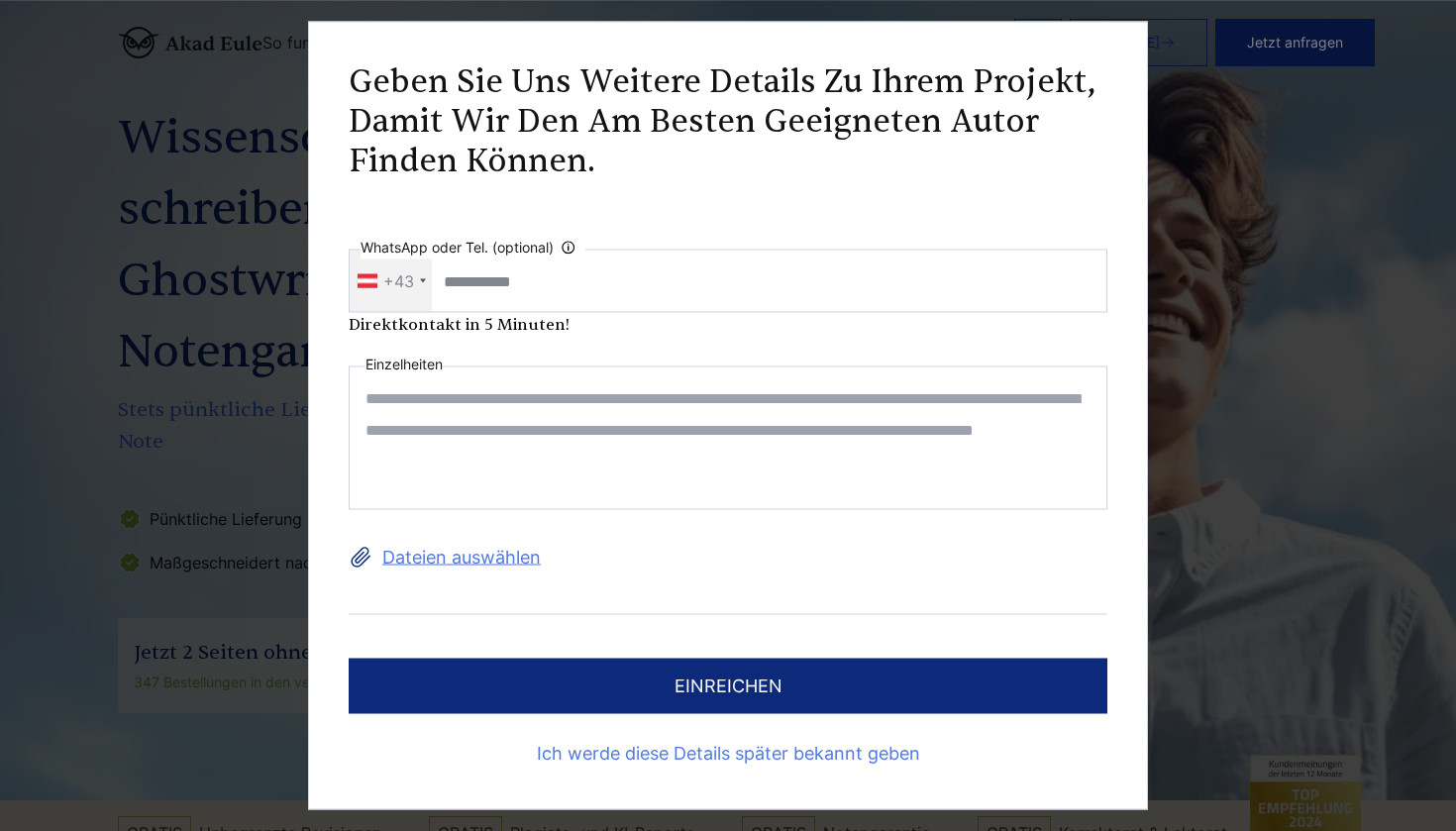 click on "Ich werde diese Details später bekannt geben" at bounding box center (728, 754) 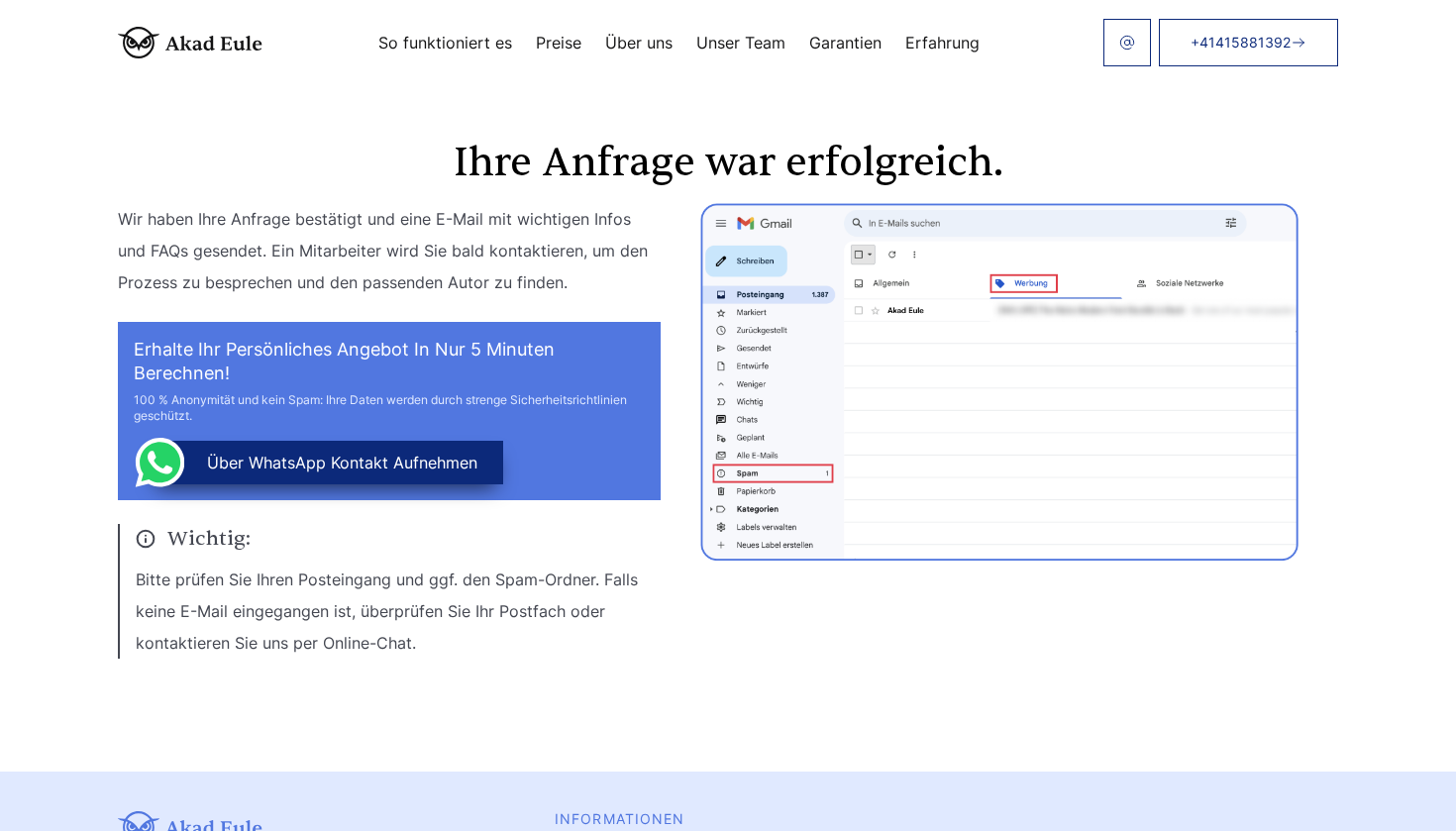 scroll, scrollTop: 0, scrollLeft: 0, axis: both 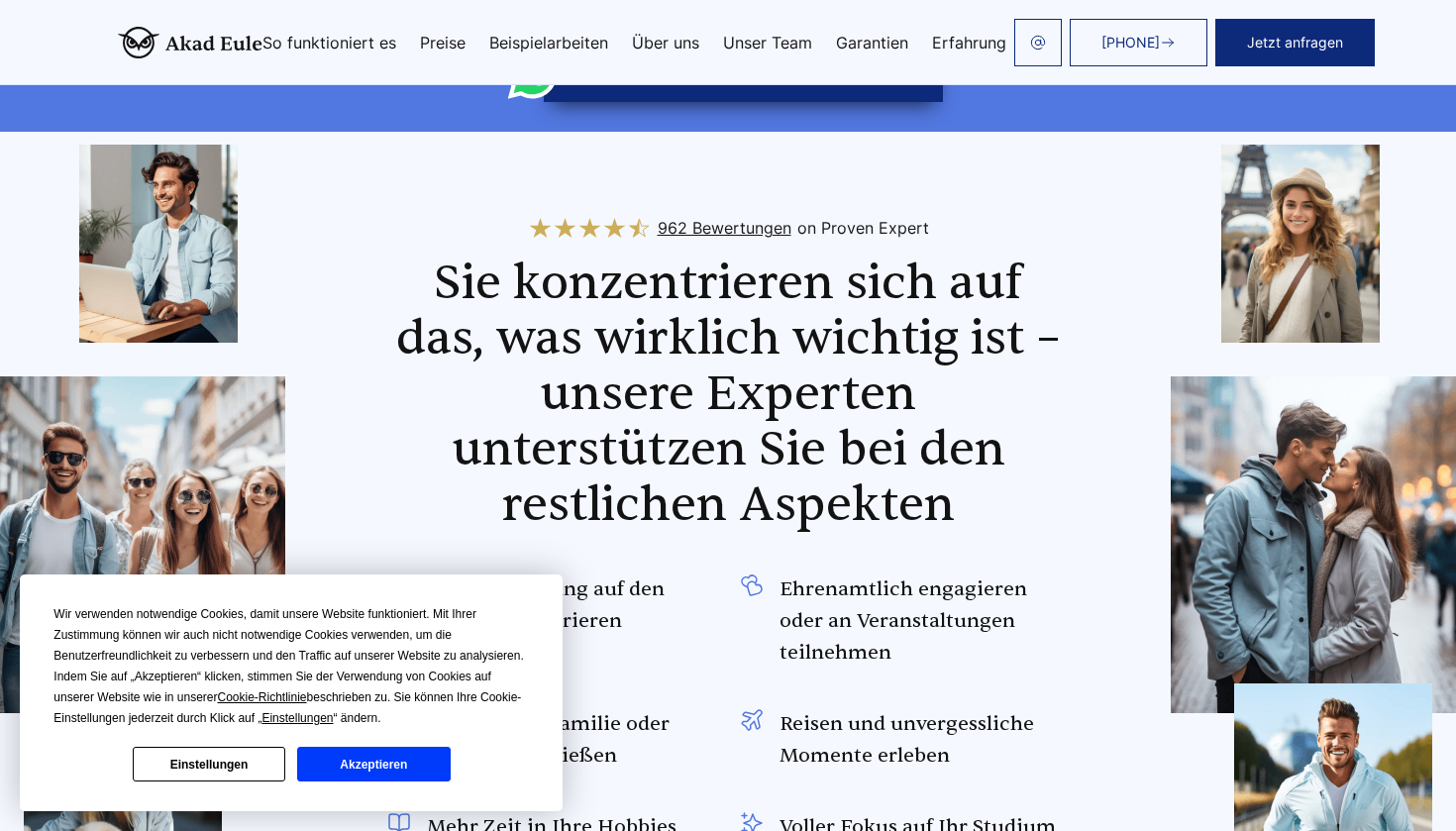 click on "Akzeptieren" at bounding box center [373, 764] 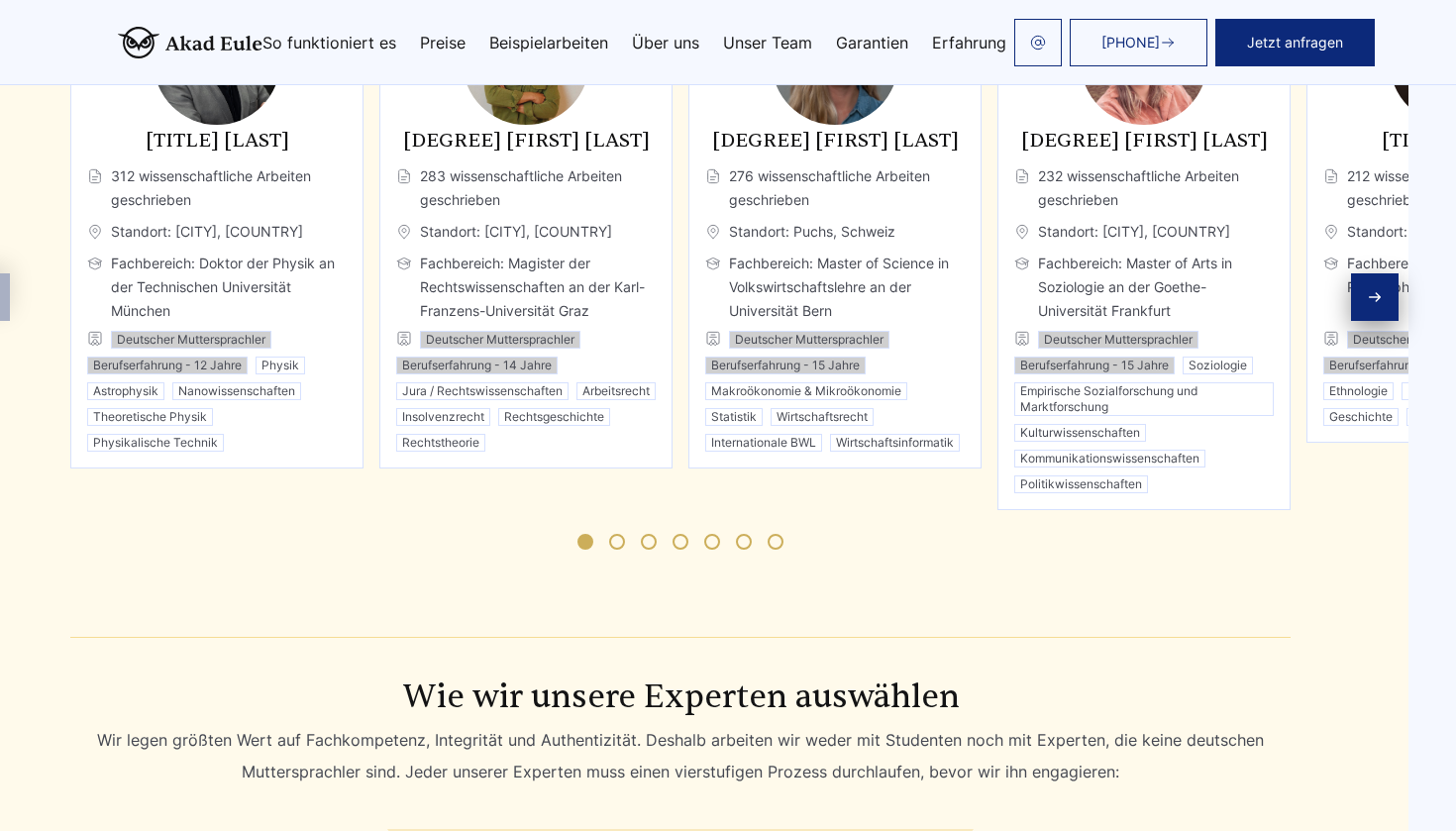 scroll, scrollTop: 6095, scrollLeft: 48, axis: both 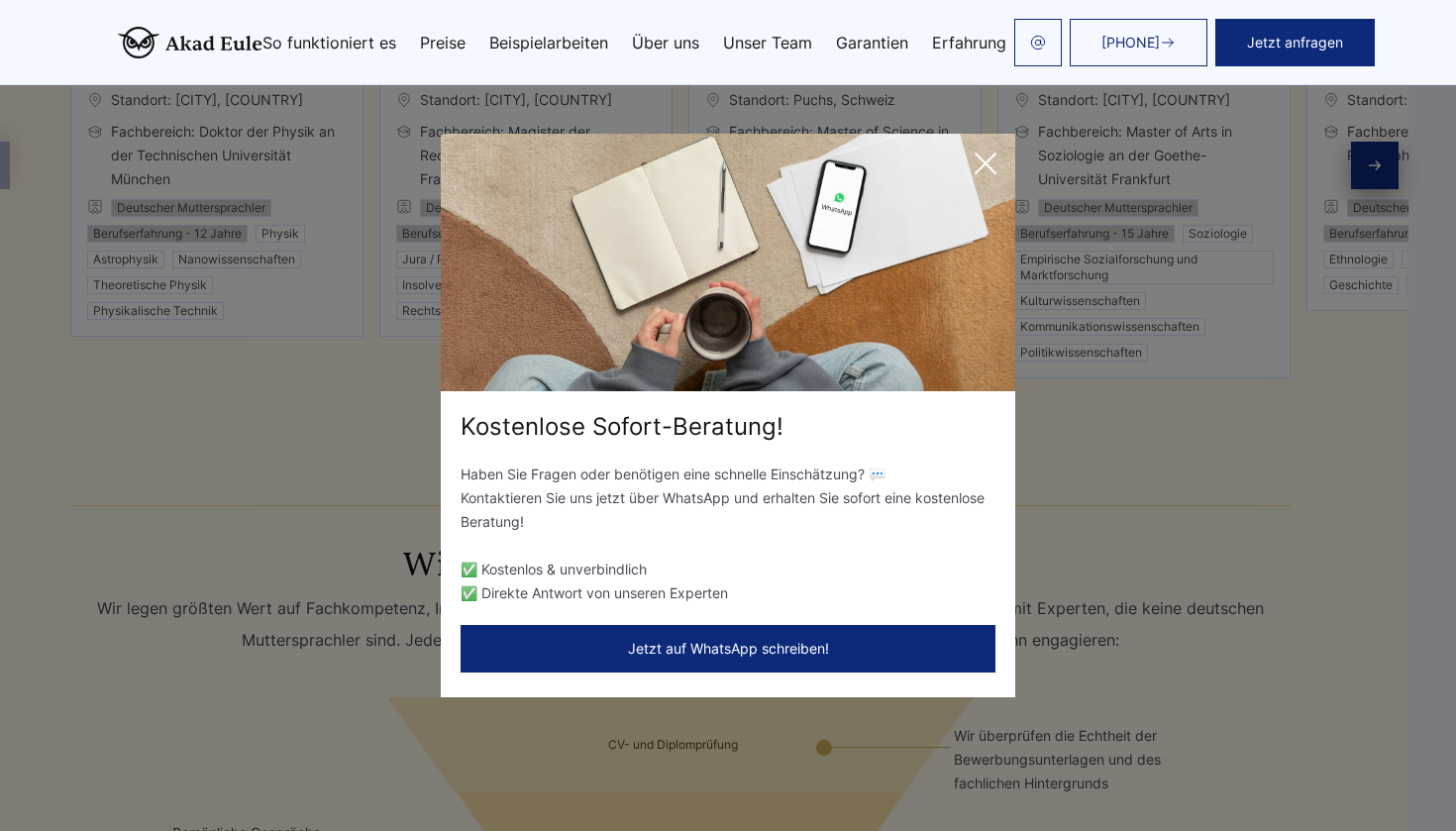 click at bounding box center (986, 163) 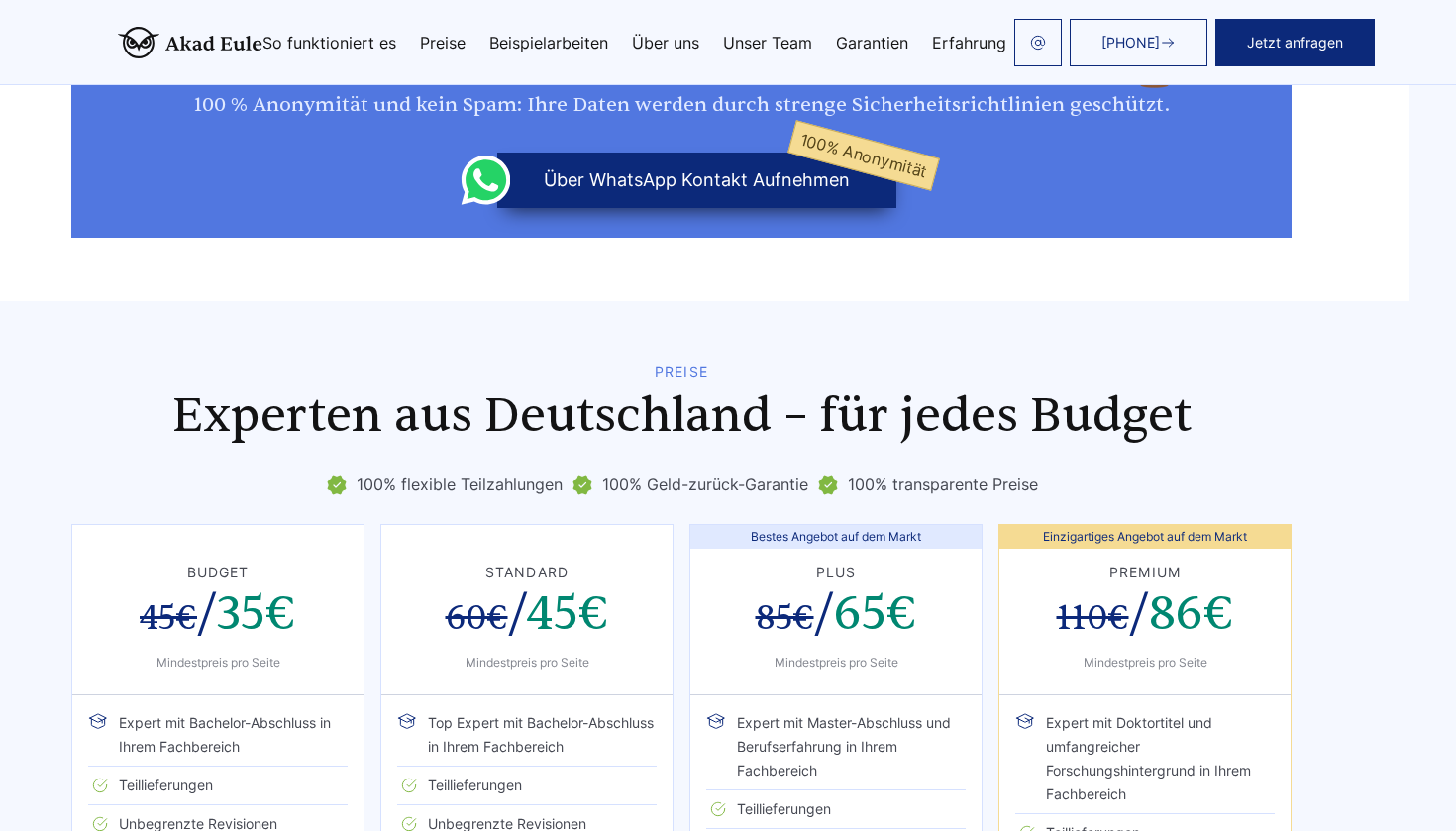 scroll, scrollTop: 3196, scrollLeft: 47, axis: both 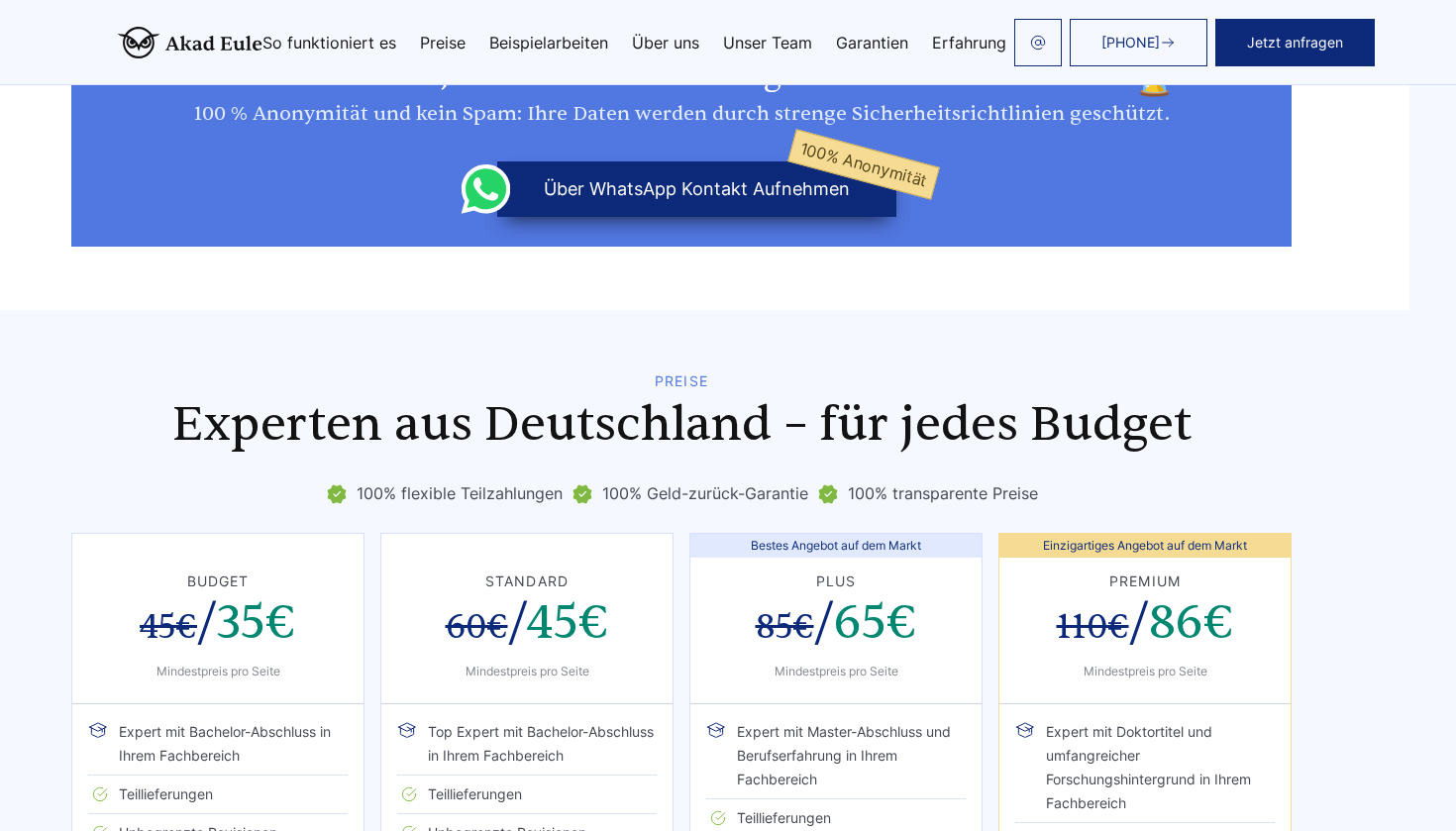 click on "Beispielarbeiten" at bounding box center [549, 43] 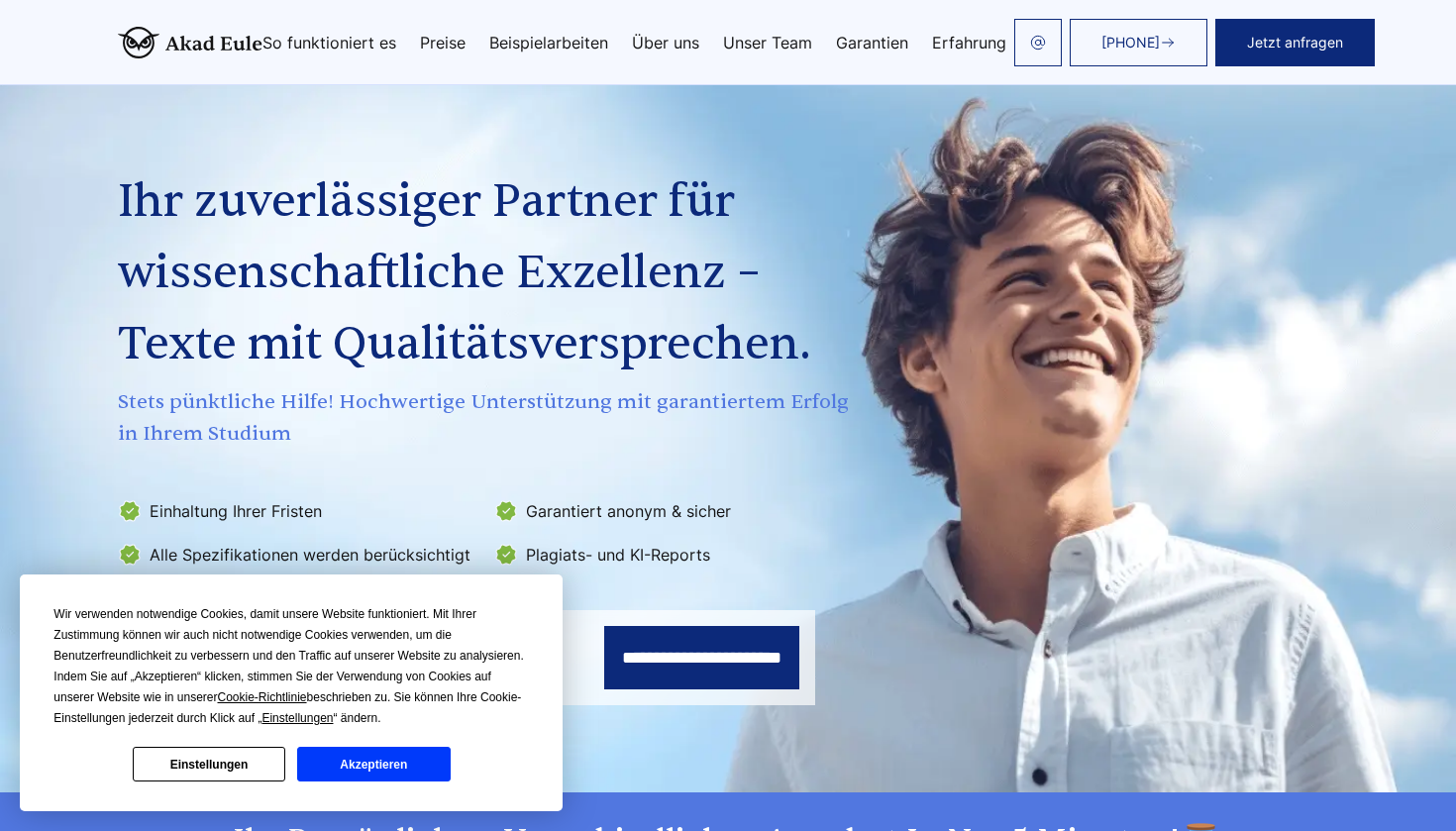 scroll, scrollTop: 2443, scrollLeft: 0, axis: vertical 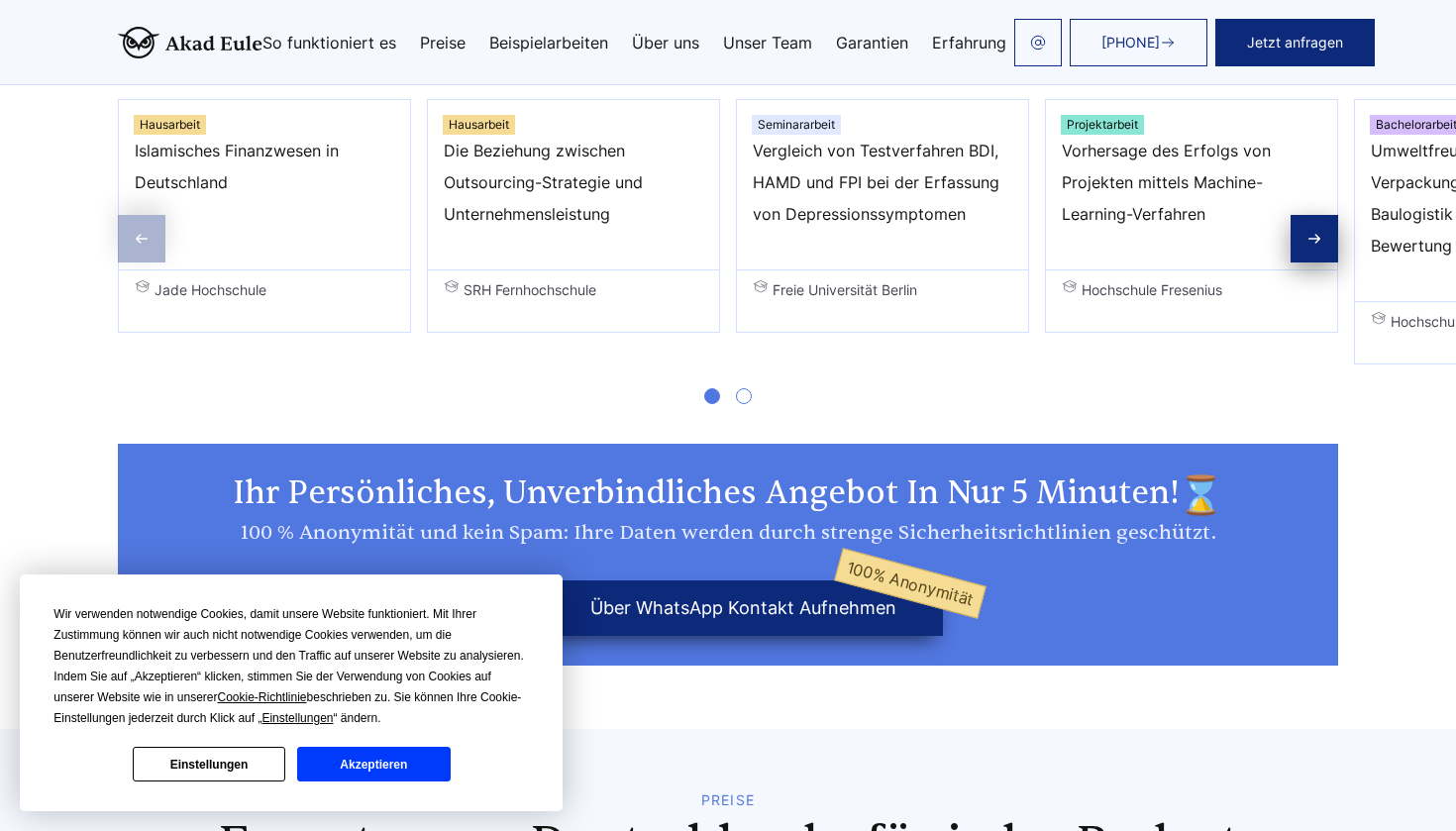 click on "Akzeptieren" at bounding box center [373, 764] 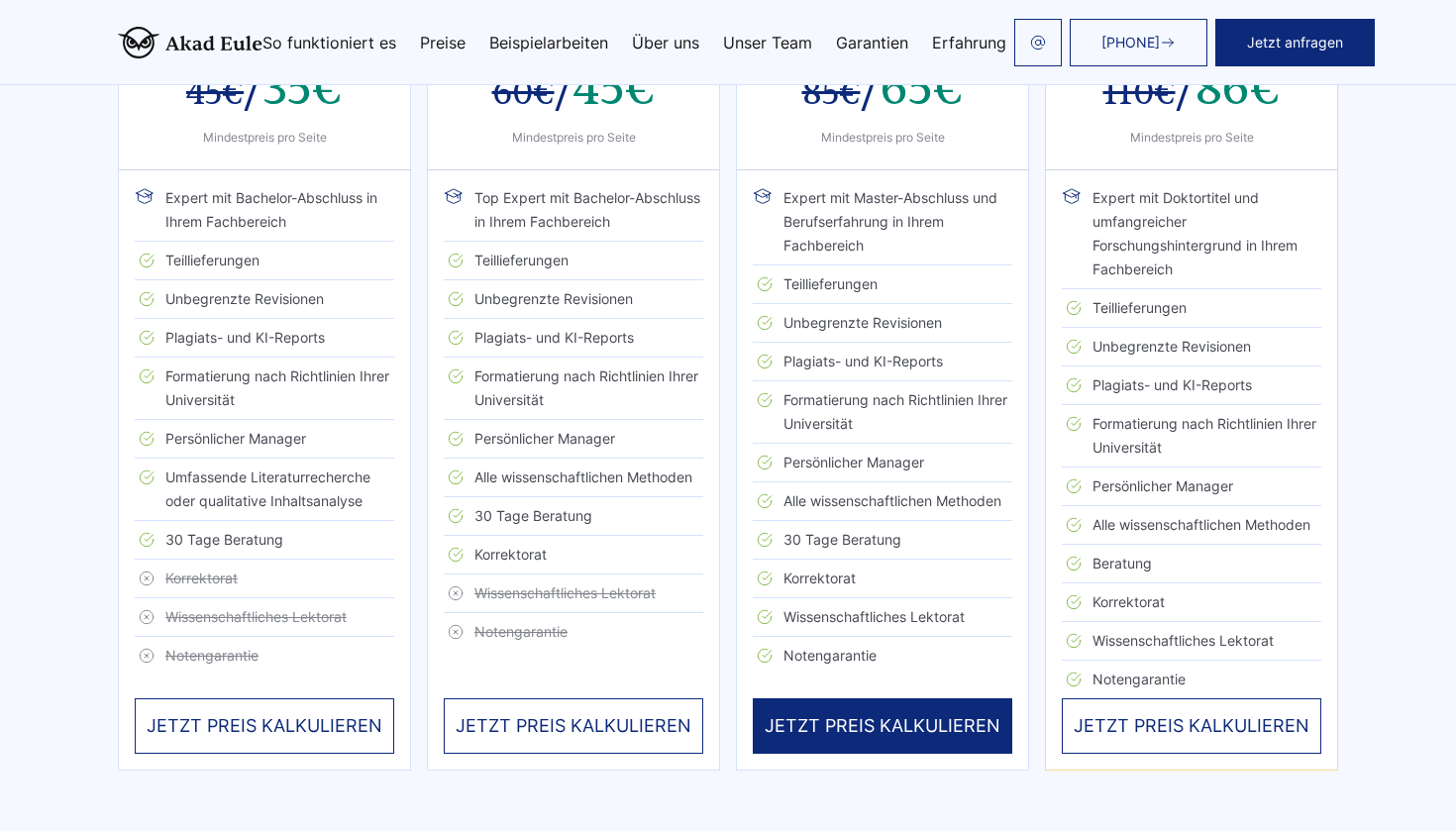 scroll, scrollTop: 3699, scrollLeft: 0, axis: vertical 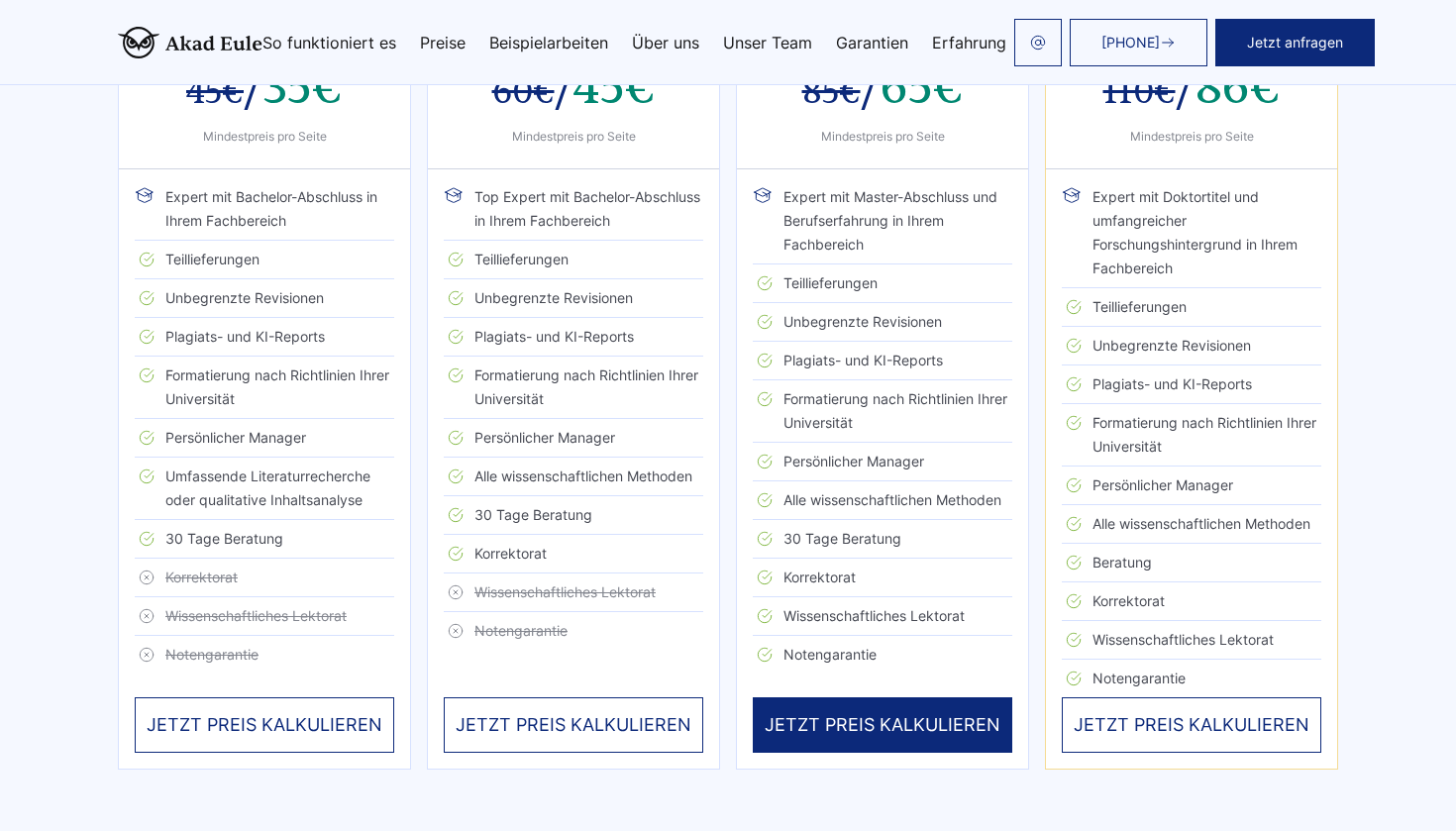 click on "JETZT PREIS KALKULIEREN" at bounding box center [264, 725] 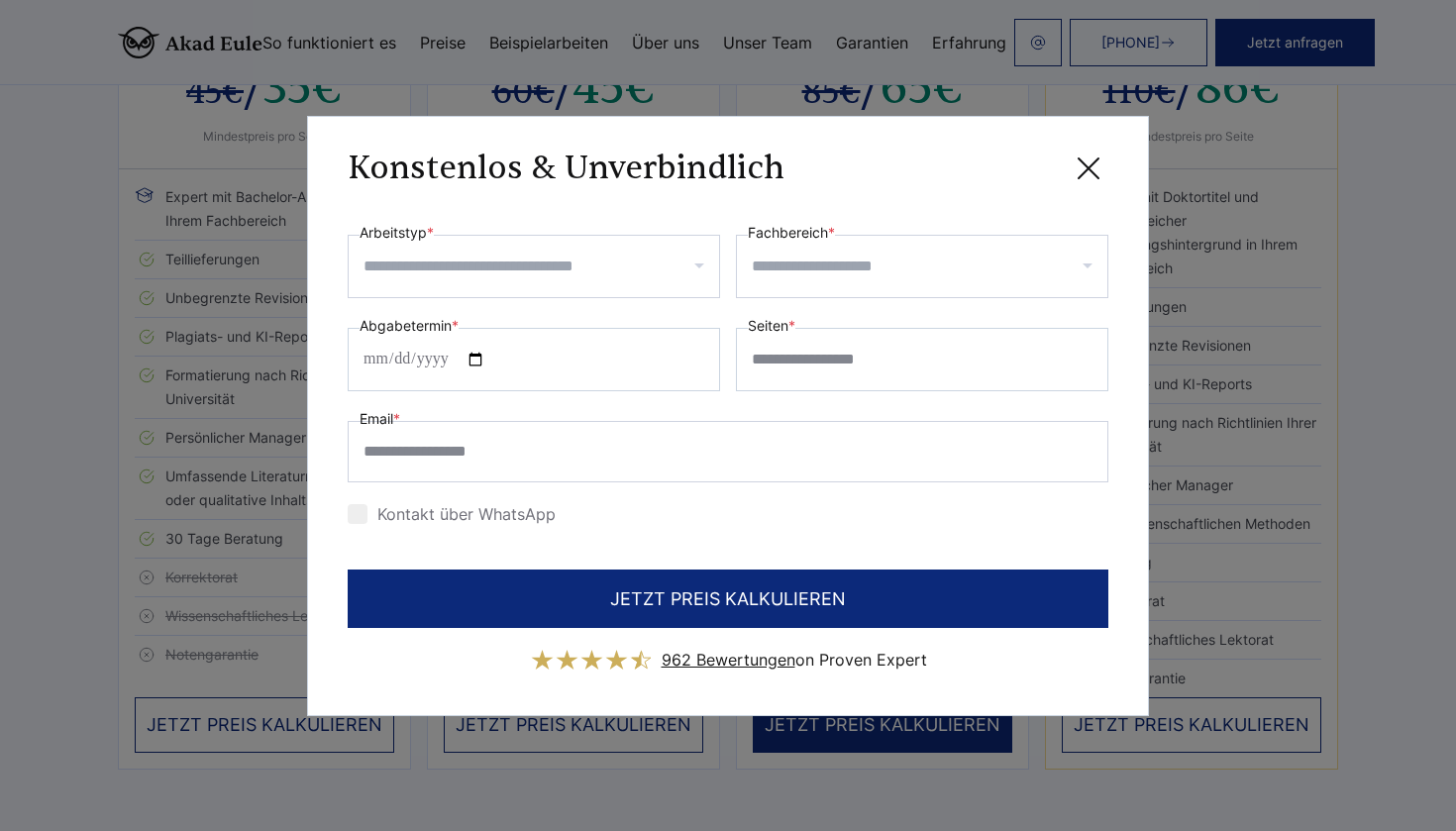 click at bounding box center (1089, 168) 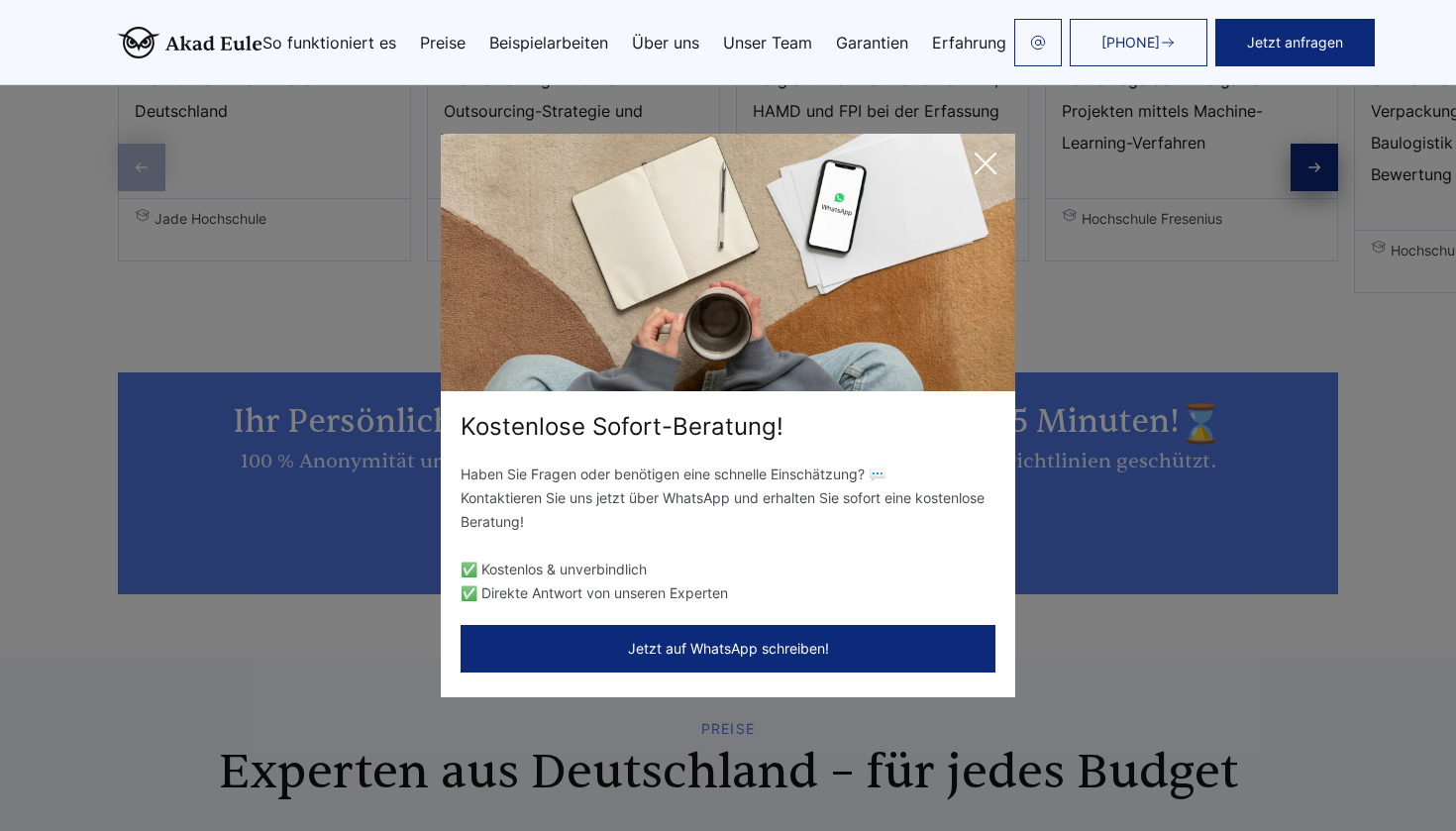 scroll, scrollTop: 2809, scrollLeft: 0, axis: vertical 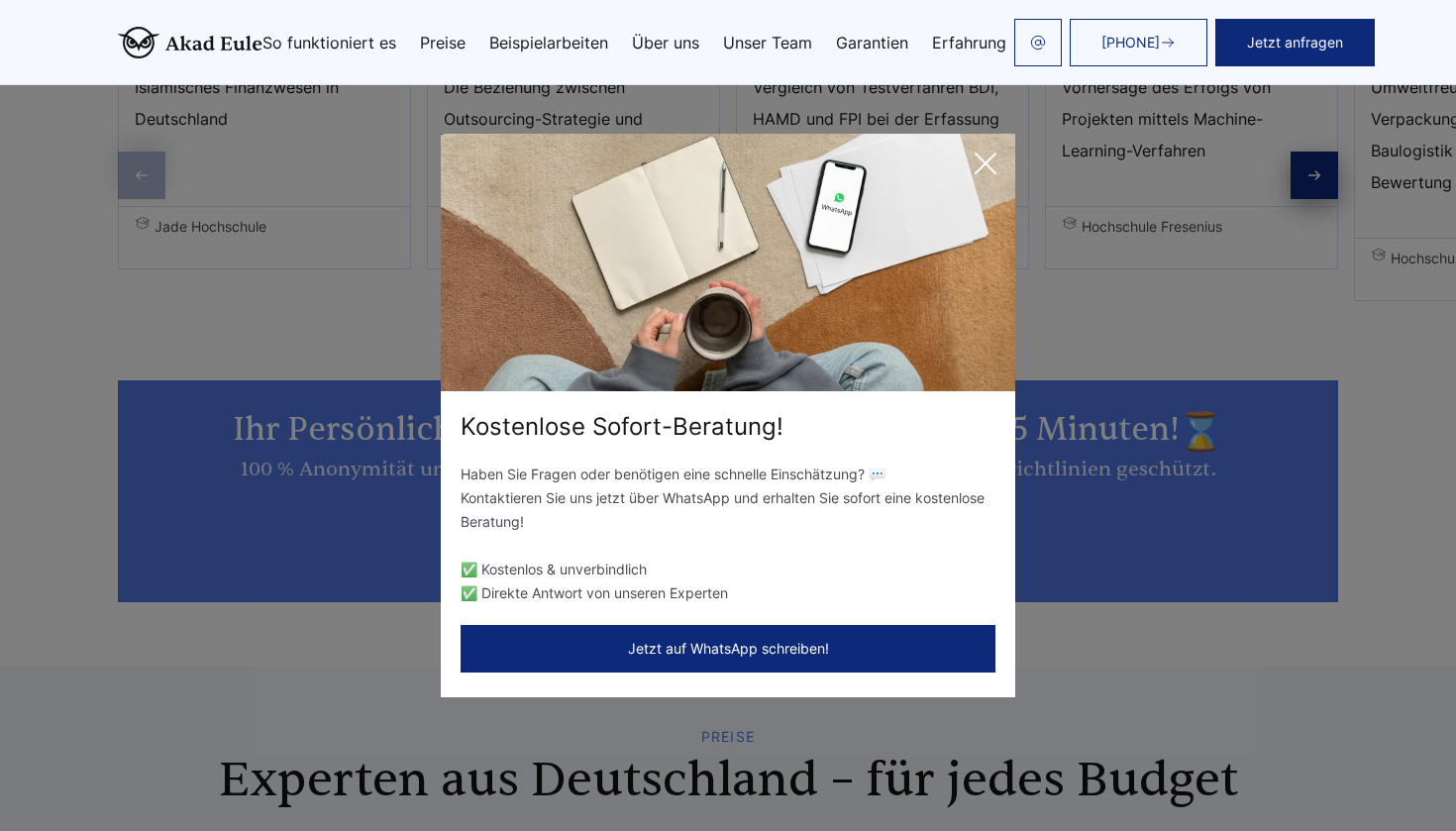 click at bounding box center [986, 163] 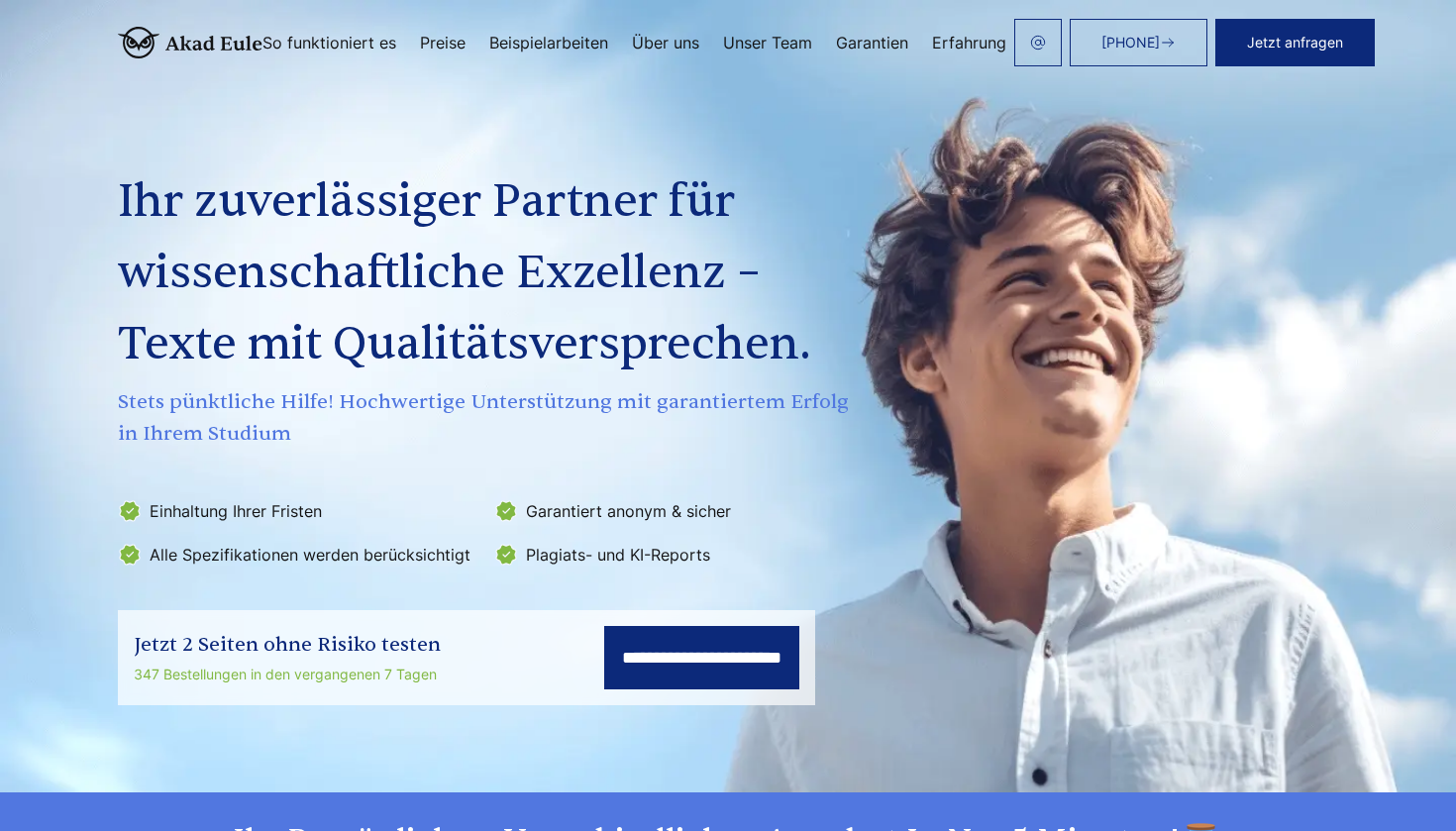 scroll, scrollTop: 0, scrollLeft: 0, axis: both 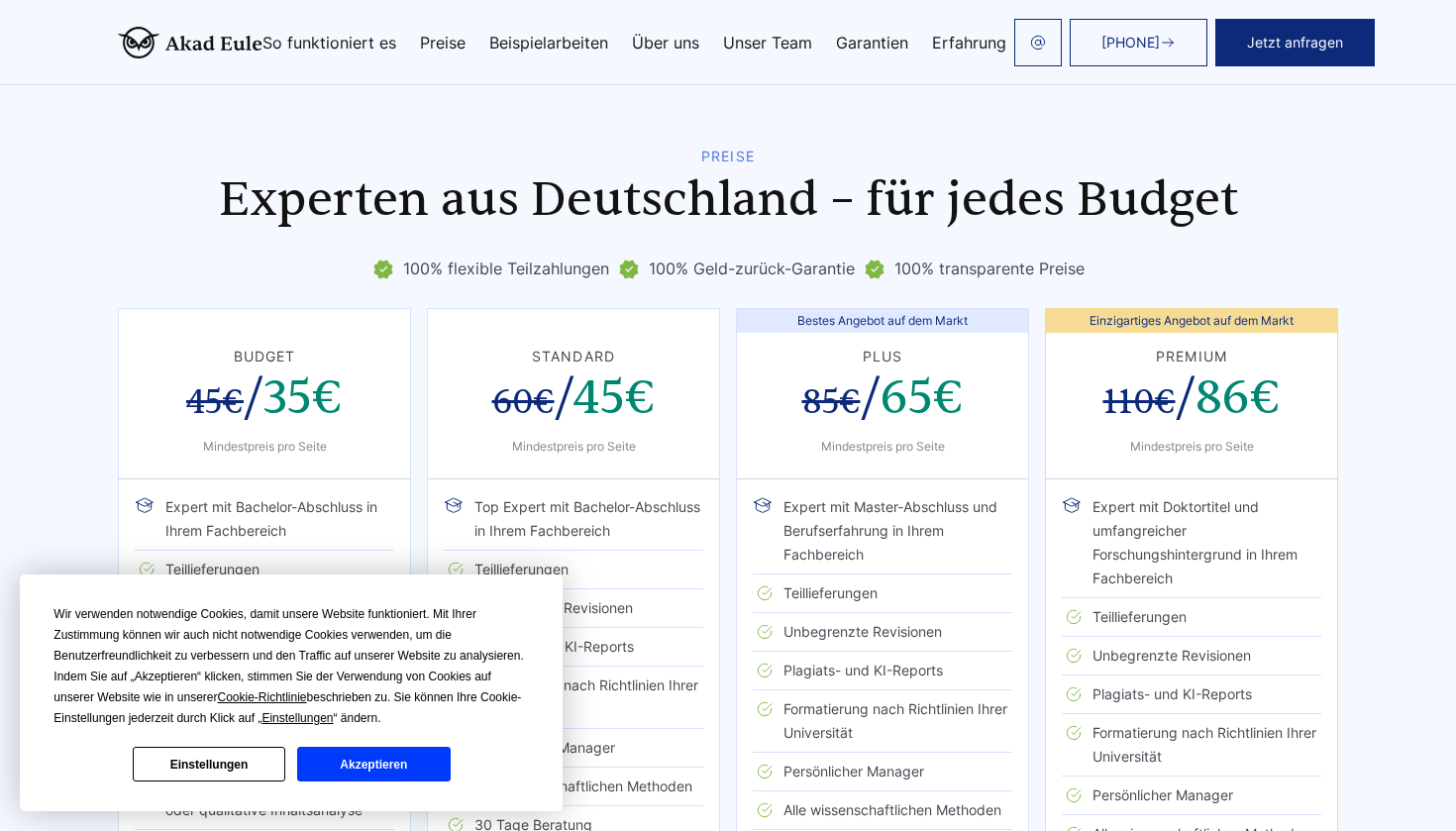 click on "Akzeptieren" at bounding box center (373, 764) 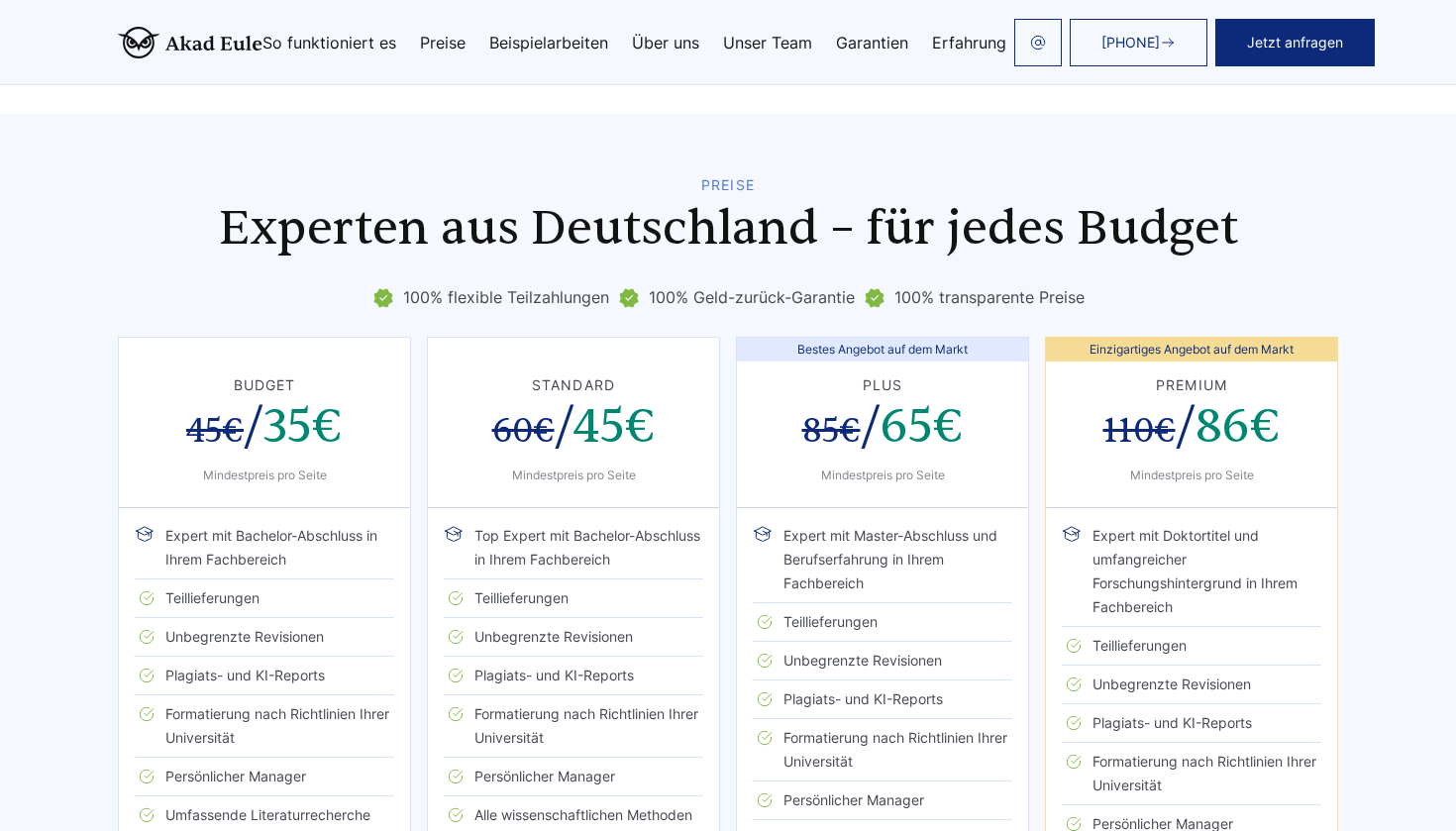 scroll, scrollTop: 3360, scrollLeft: 0, axis: vertical 